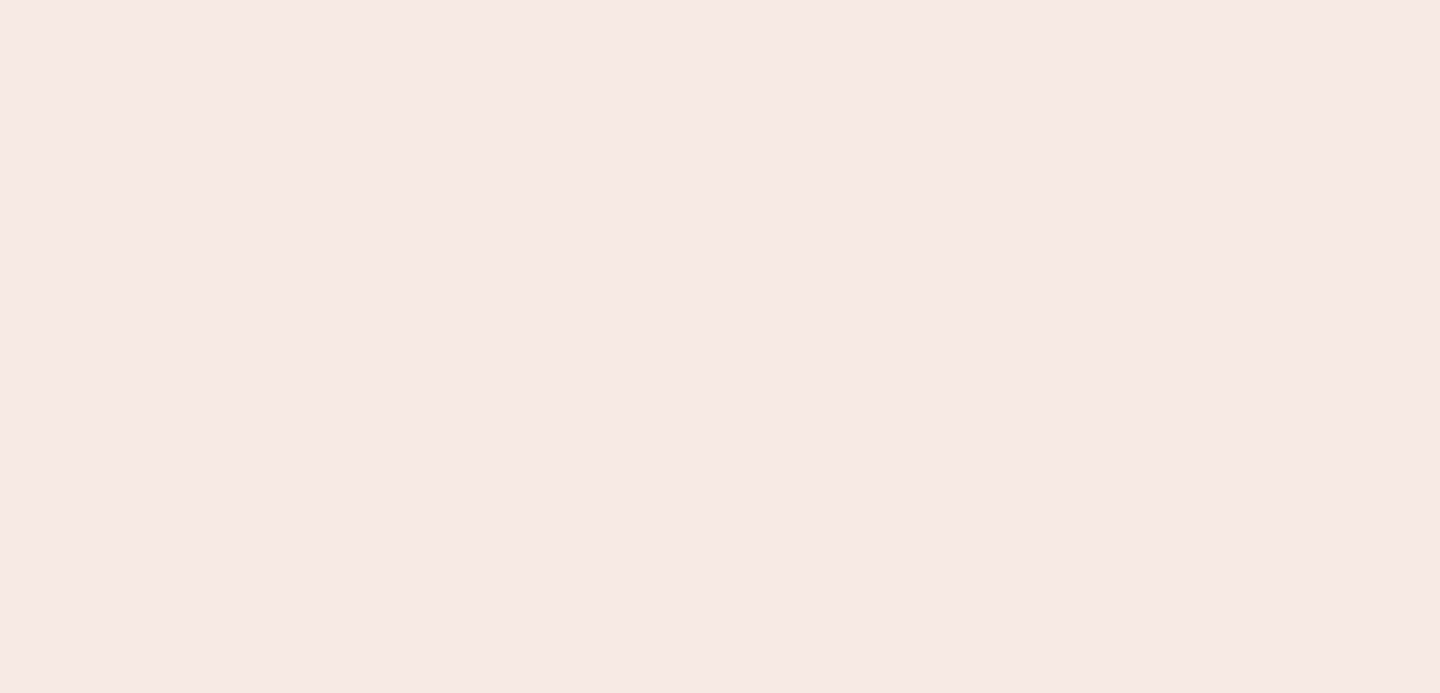 scroll, scrollTop: 0, scrollLeft: 0, axis: both 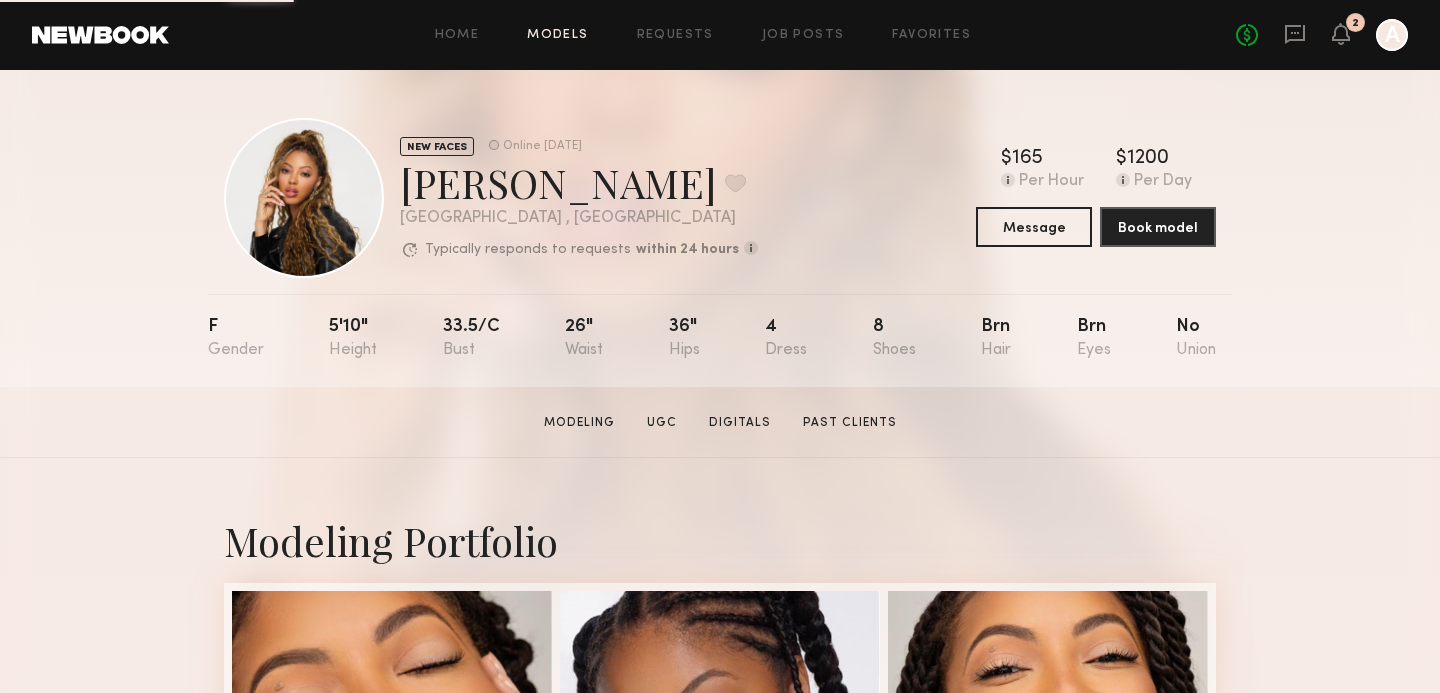 click on "Models" 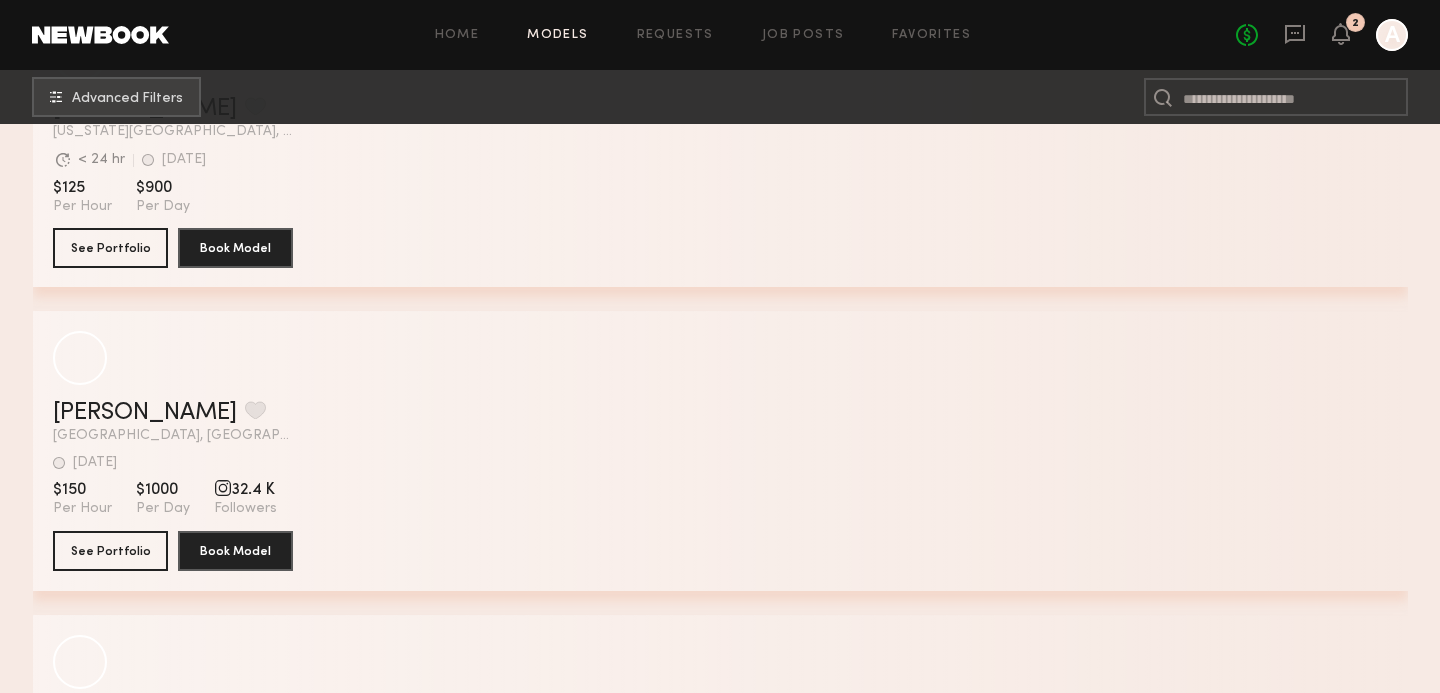 scroll, scrollTop: 0, scrollLeft: 0, axis: both 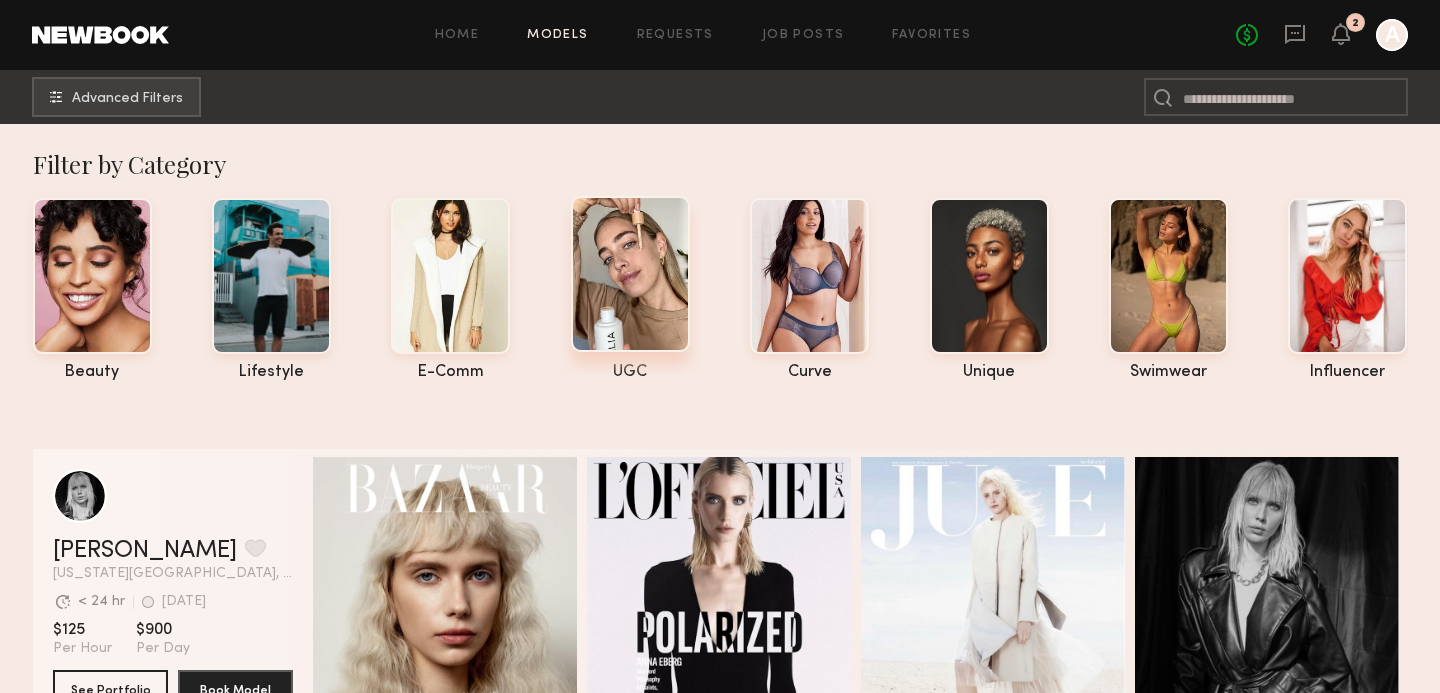 click 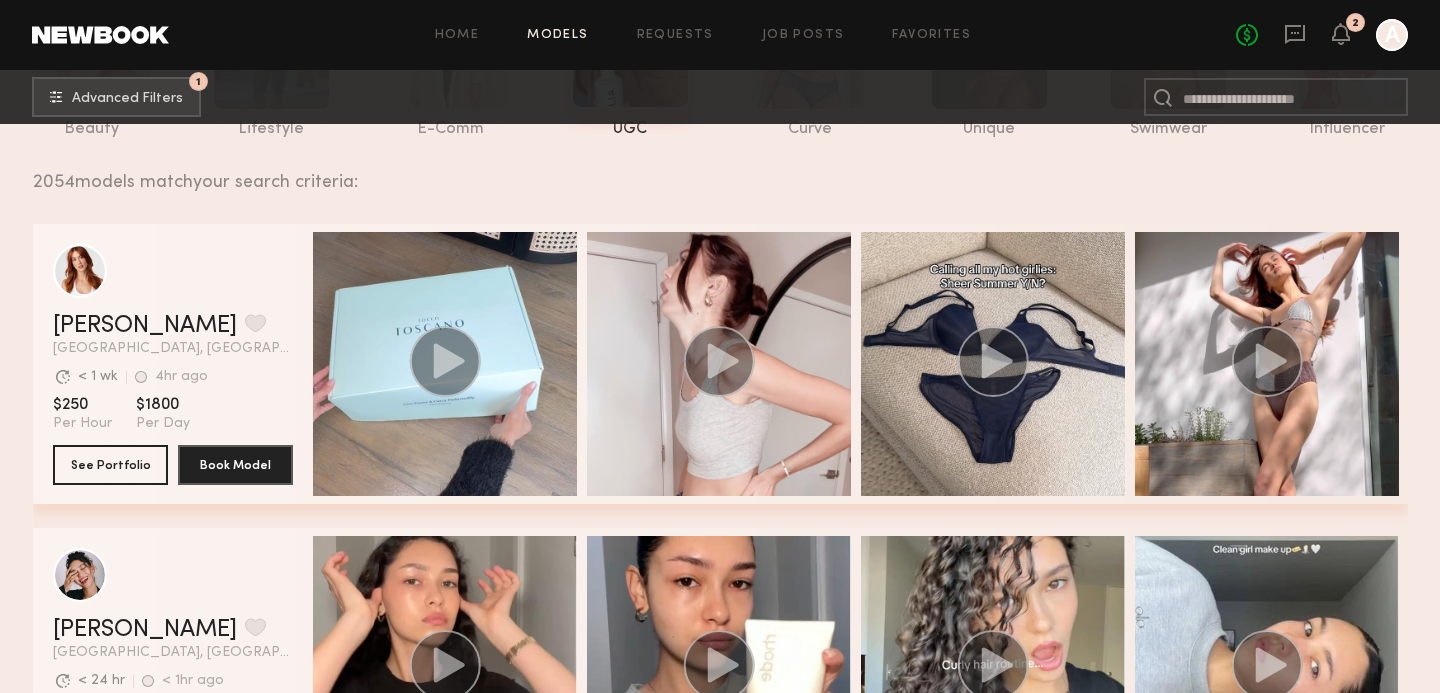 scroll, scrollTop: 0, scrollLeft: 0, axis: both 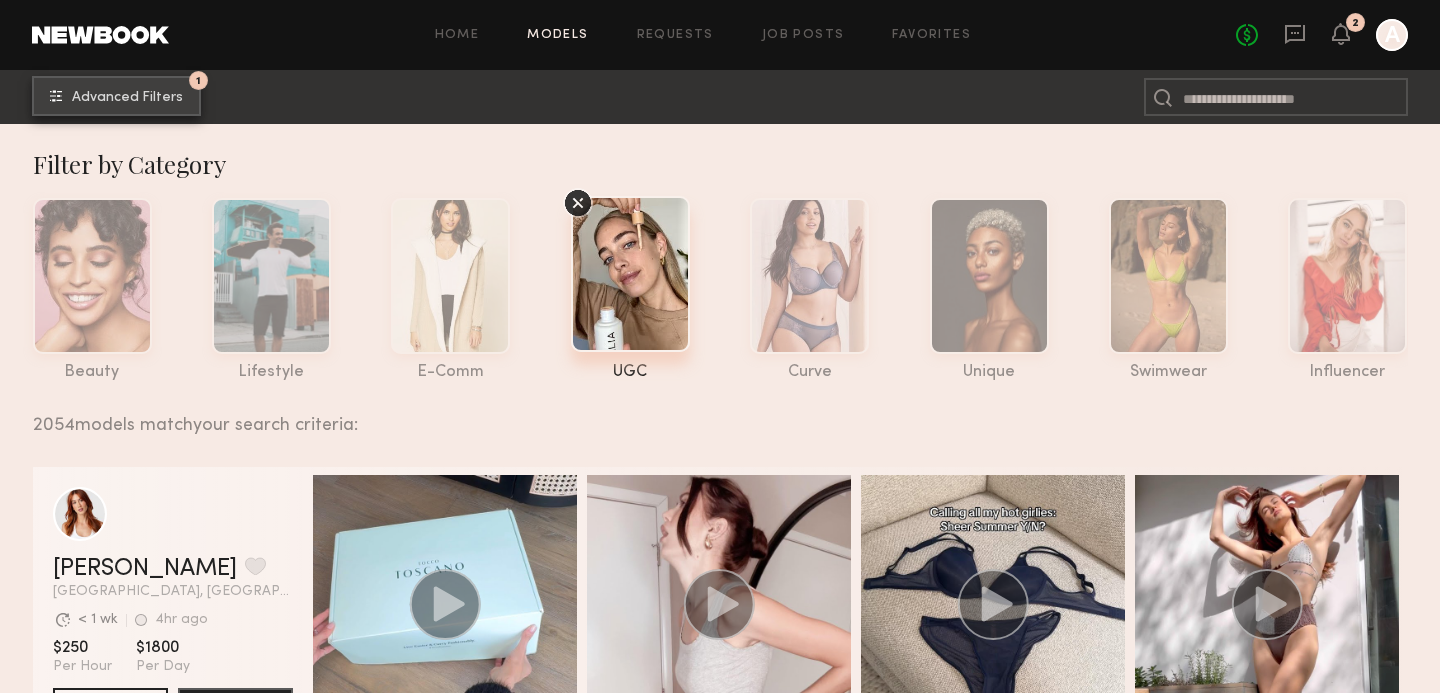 click on "Advanced Filters" 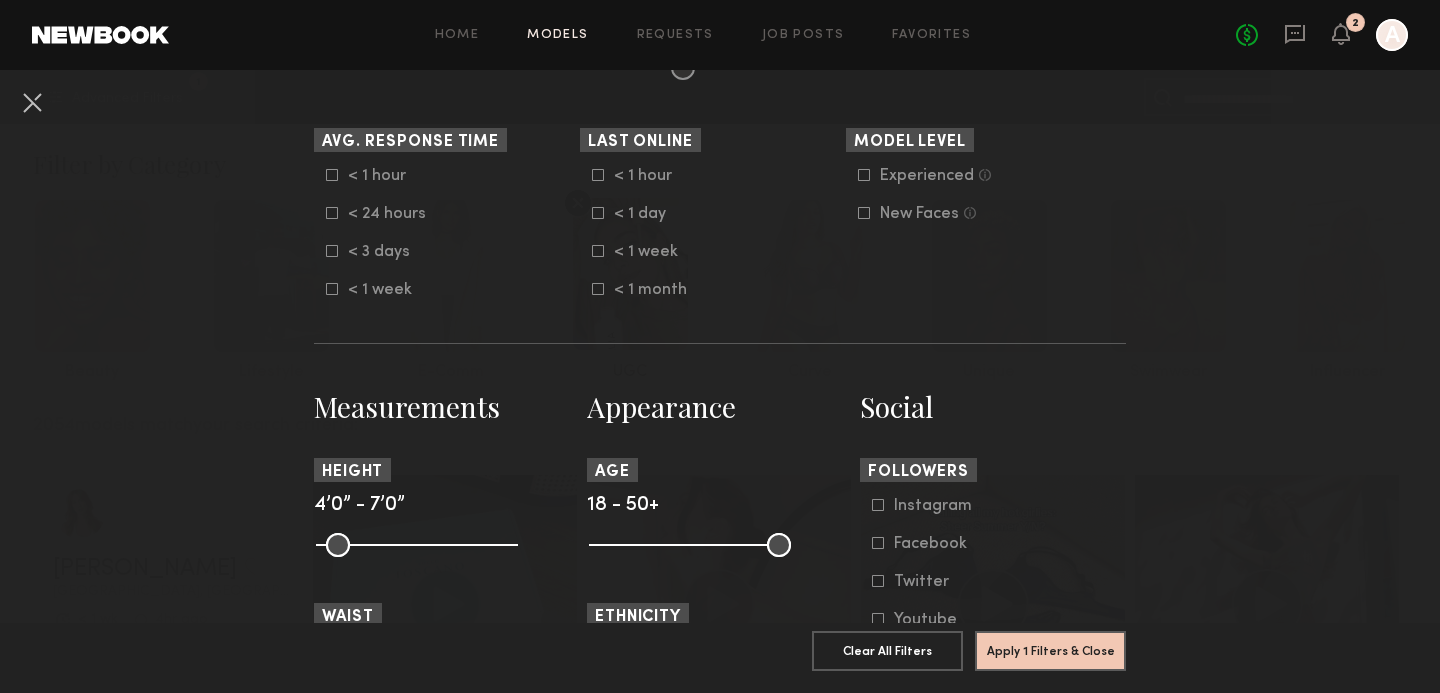 scroll, scrollTop: 587, scrollLeft: 0, axis: vertical 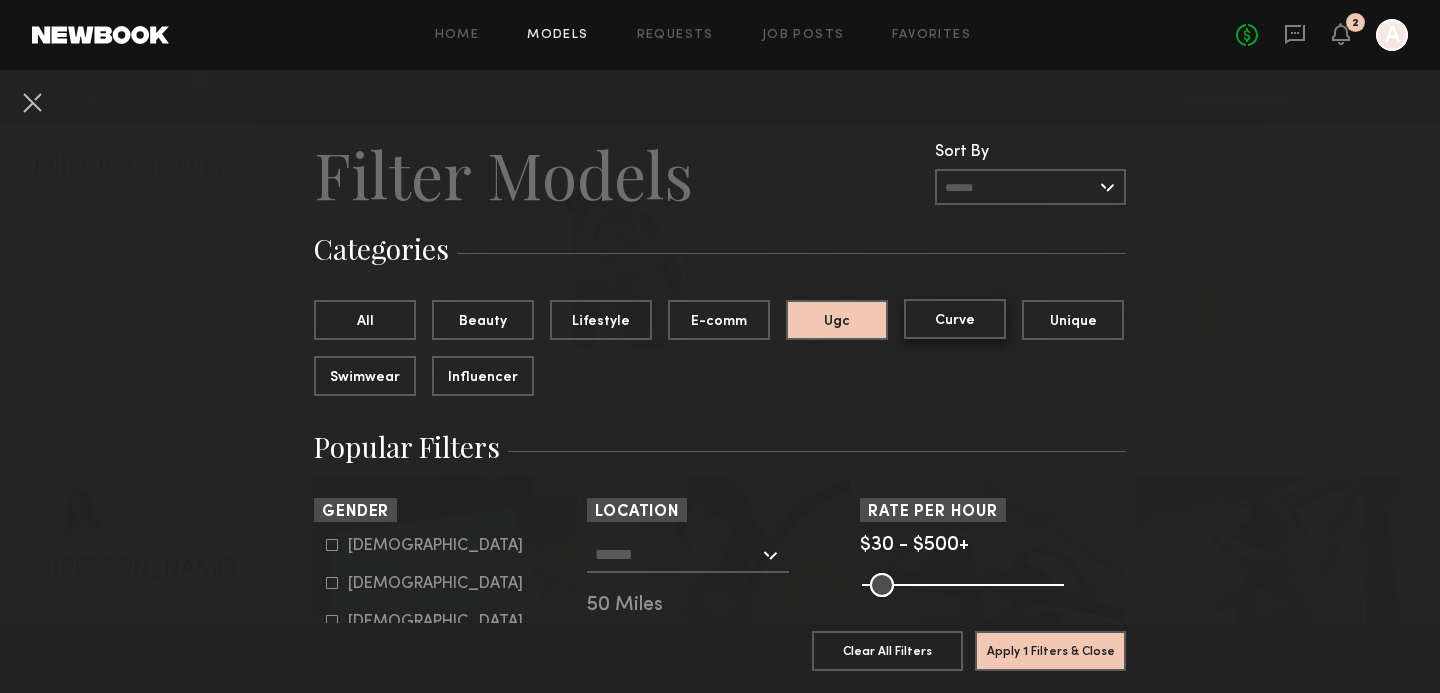 click on "Curve" 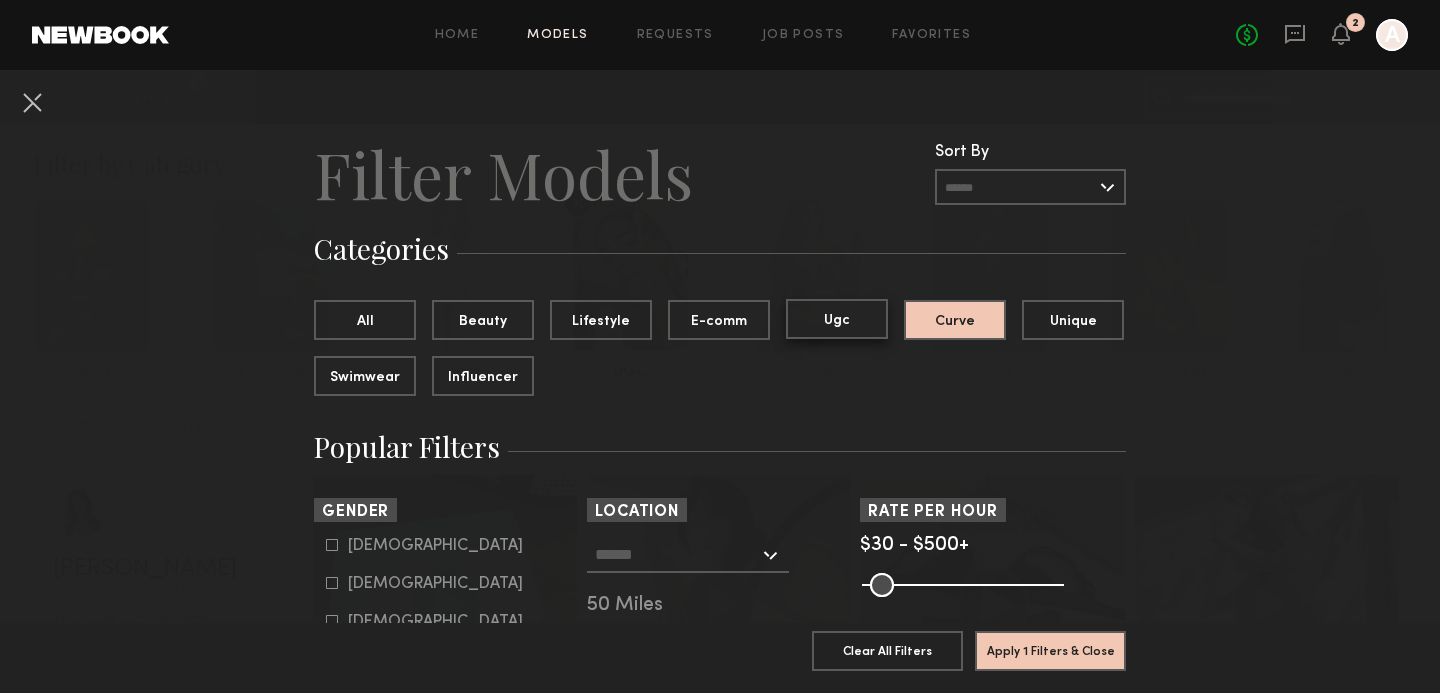 click on "Ugc" 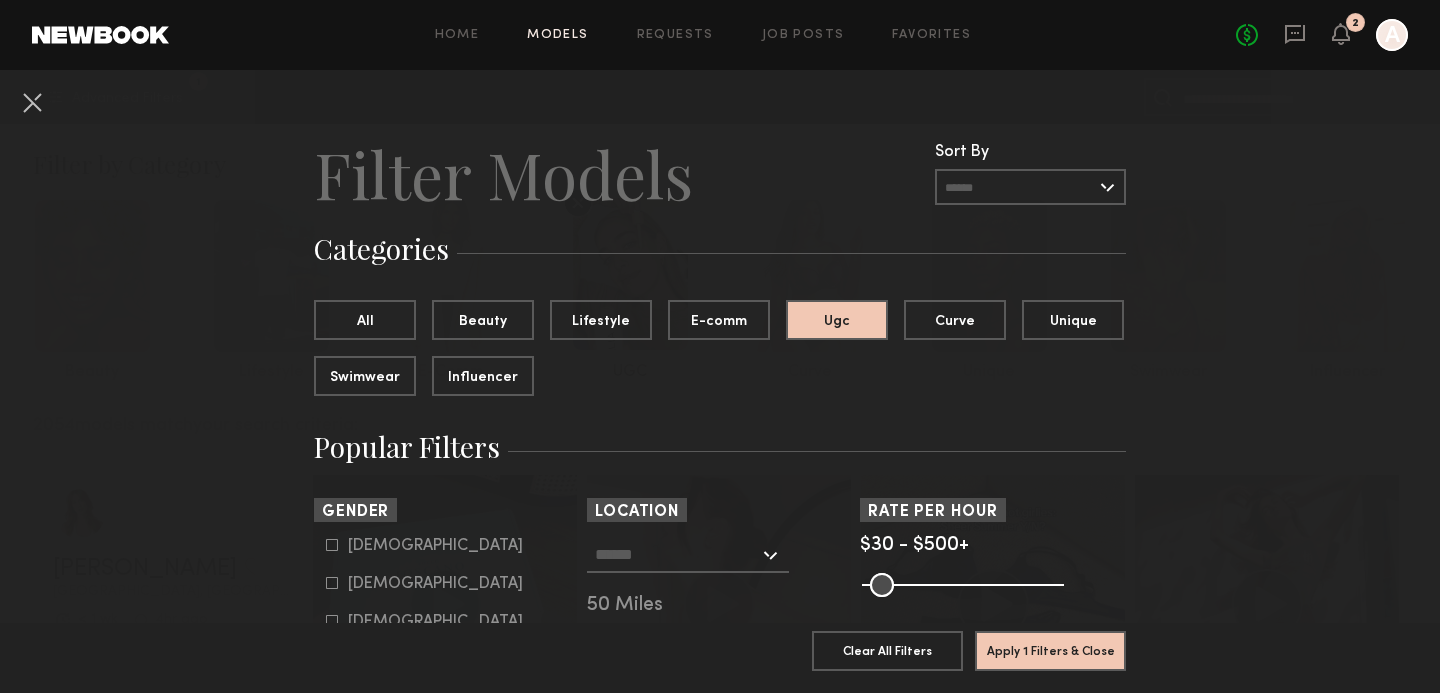 click on "[DEMOGRAPHIC_DATA]" 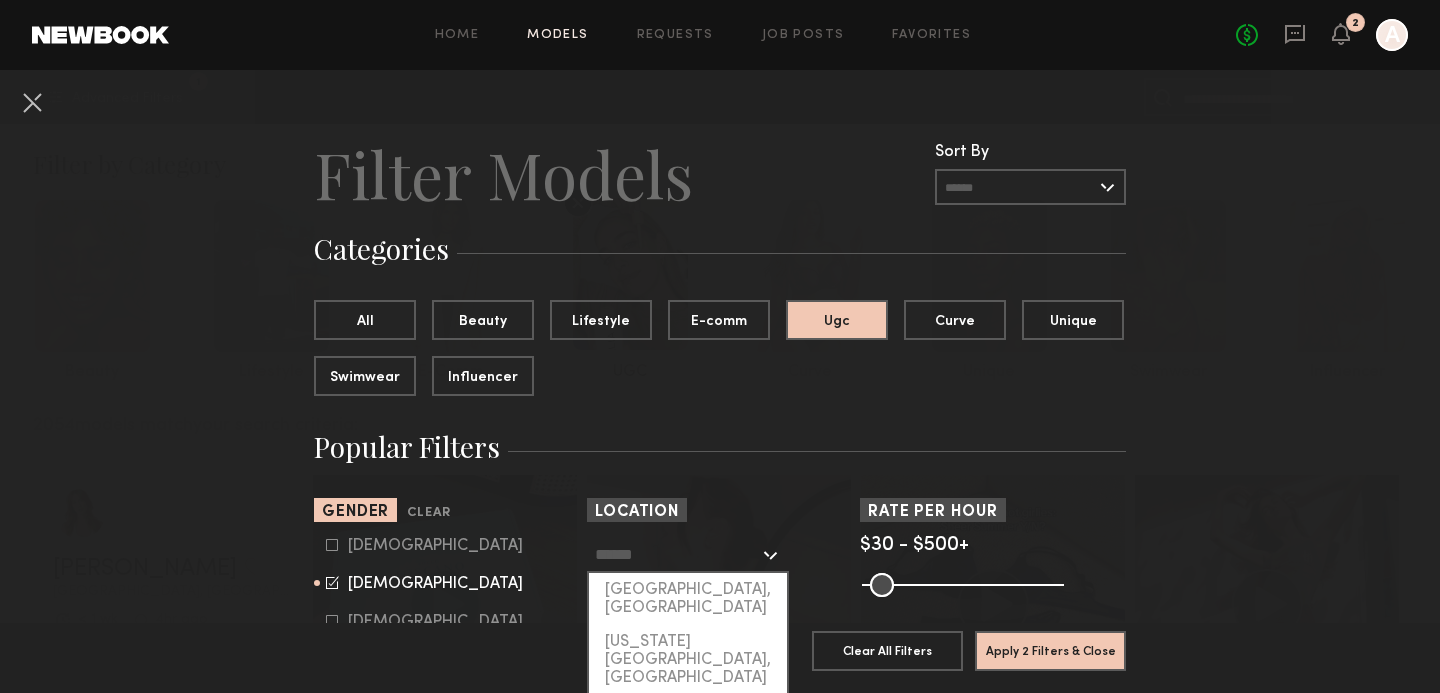 click 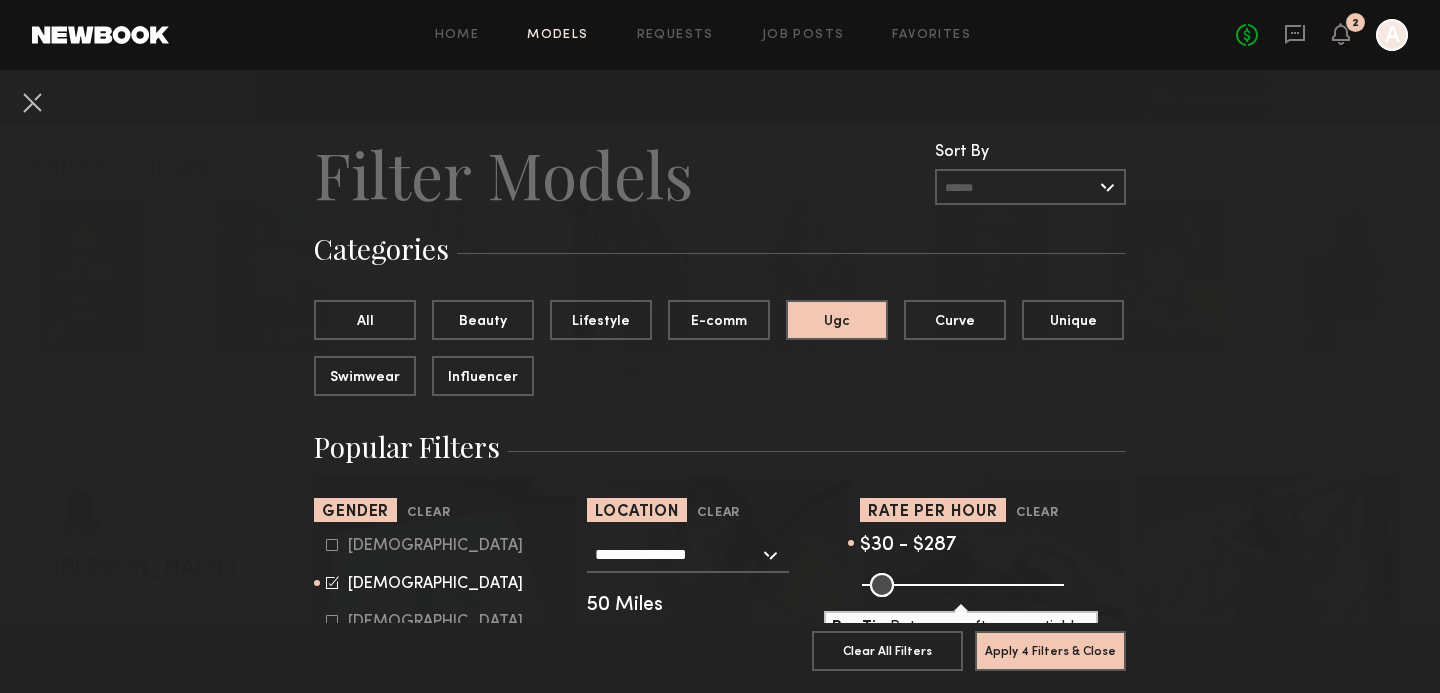 drag, startPoint x: 1059, startPoint y: 585, endPoint x: 971, endPoint y: 592, distance: 88.27797 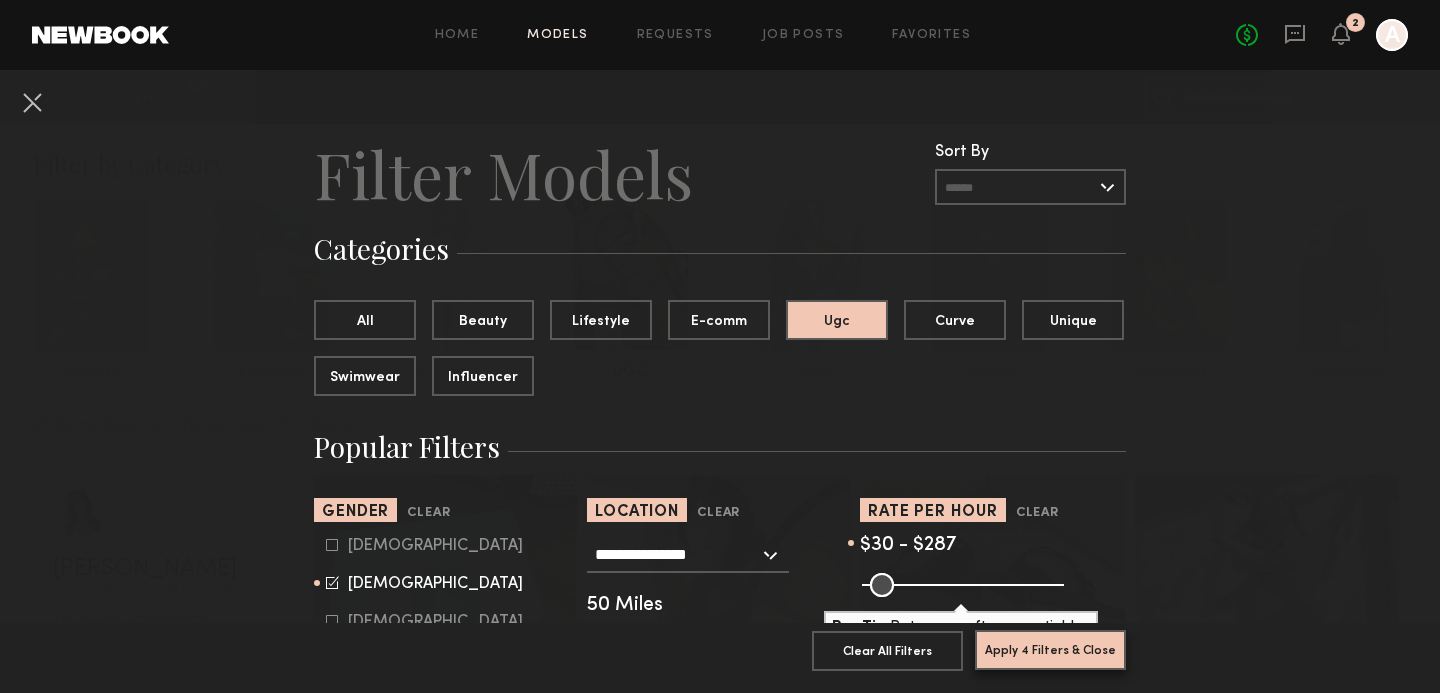 click on "Apply 4 Filters & Close" 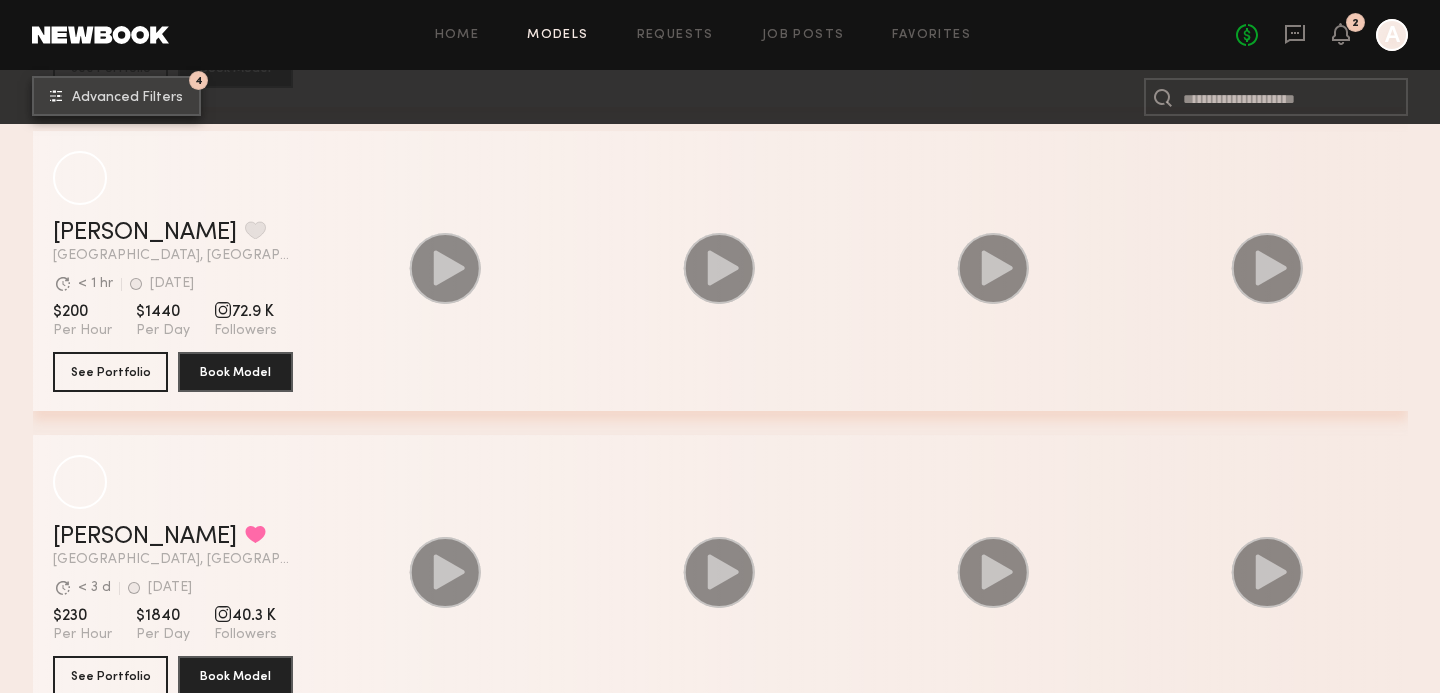 scroll, scrollTop: 1244, scrollLeft: 0, axis: vertical 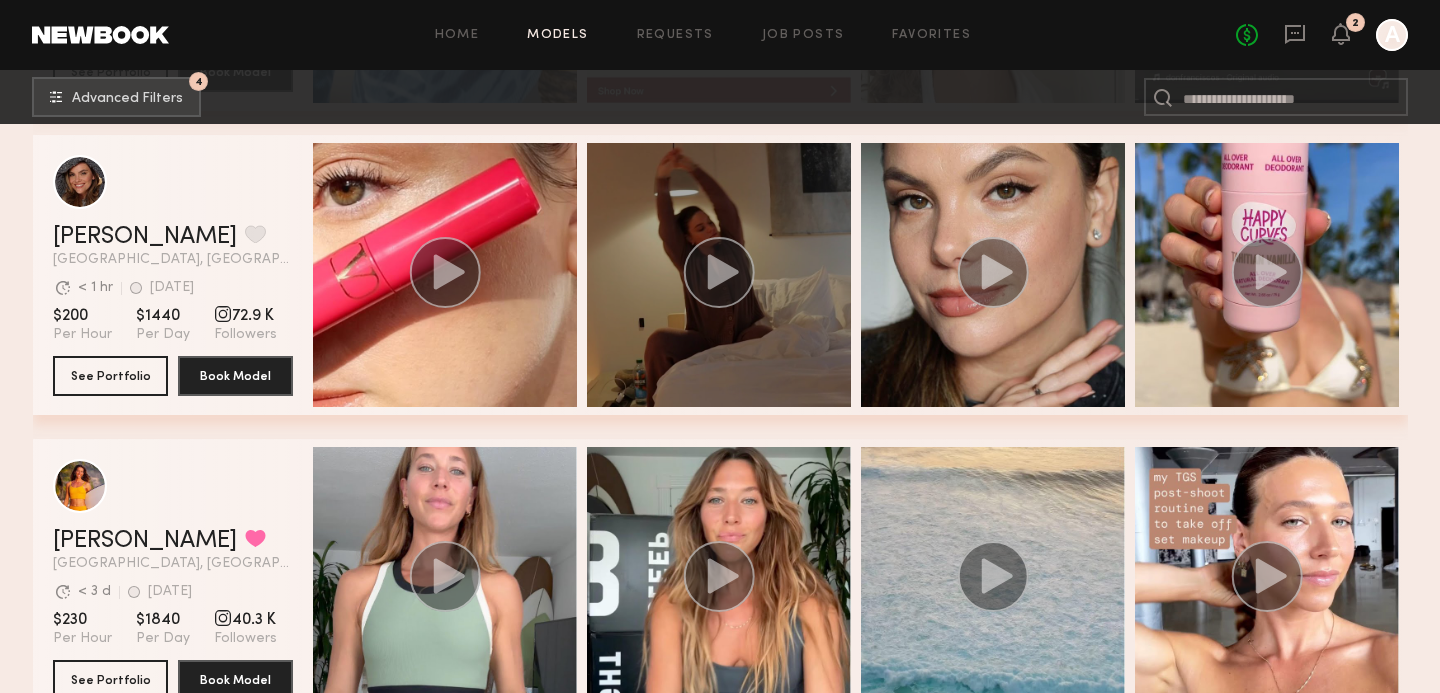 click 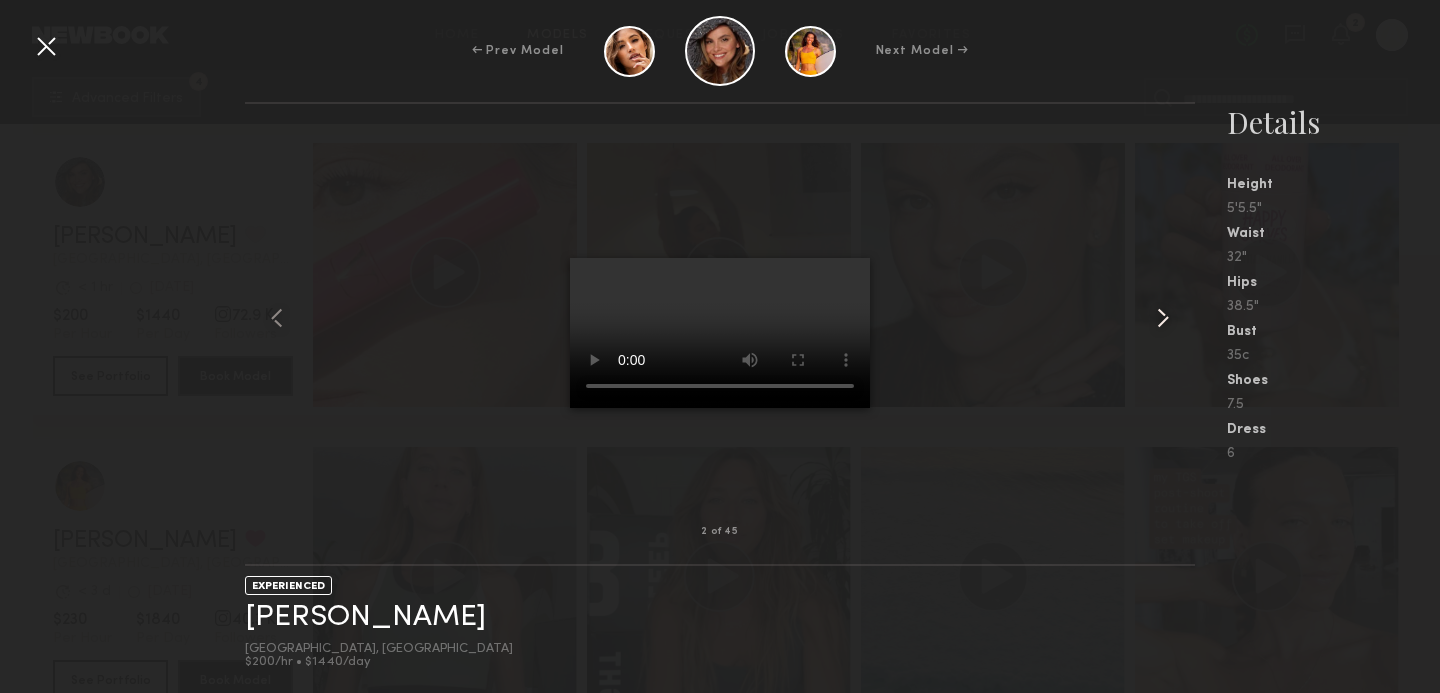 click at bounding box center [1163, 318] 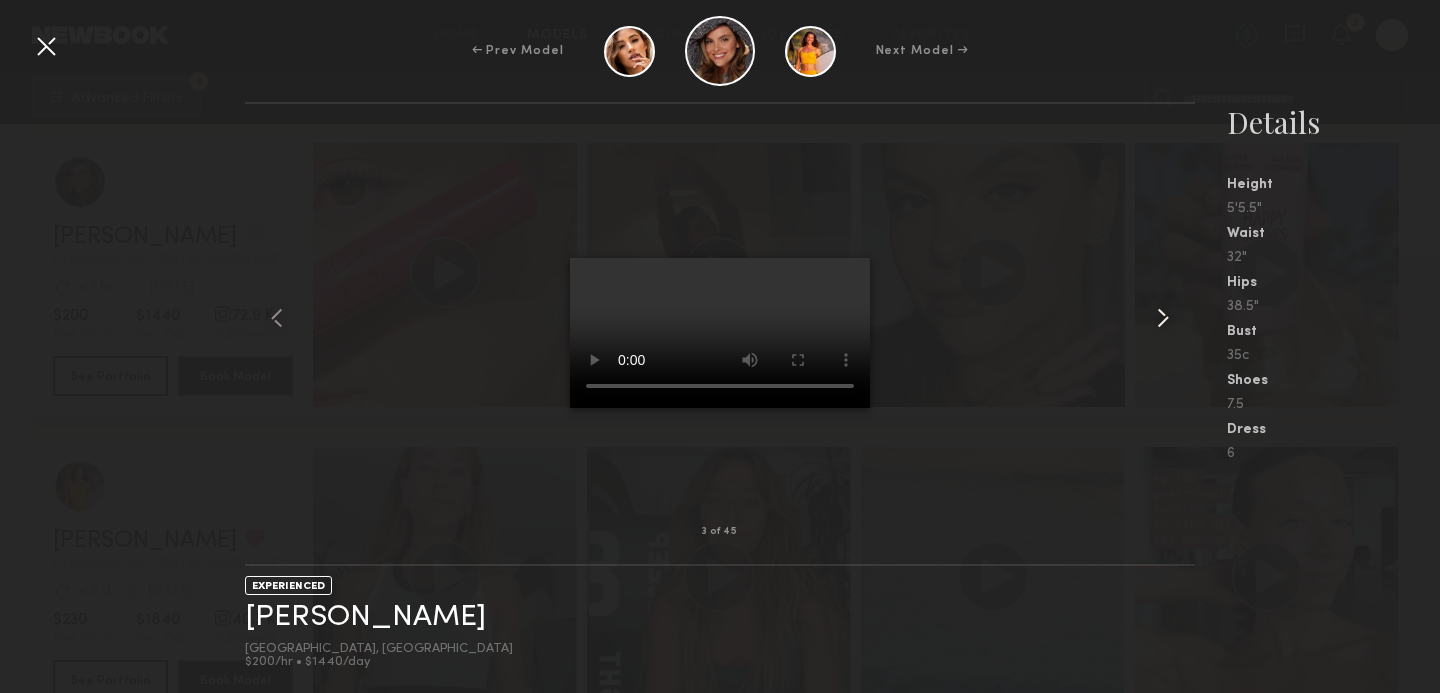 click at bounding box center [1163, 318] 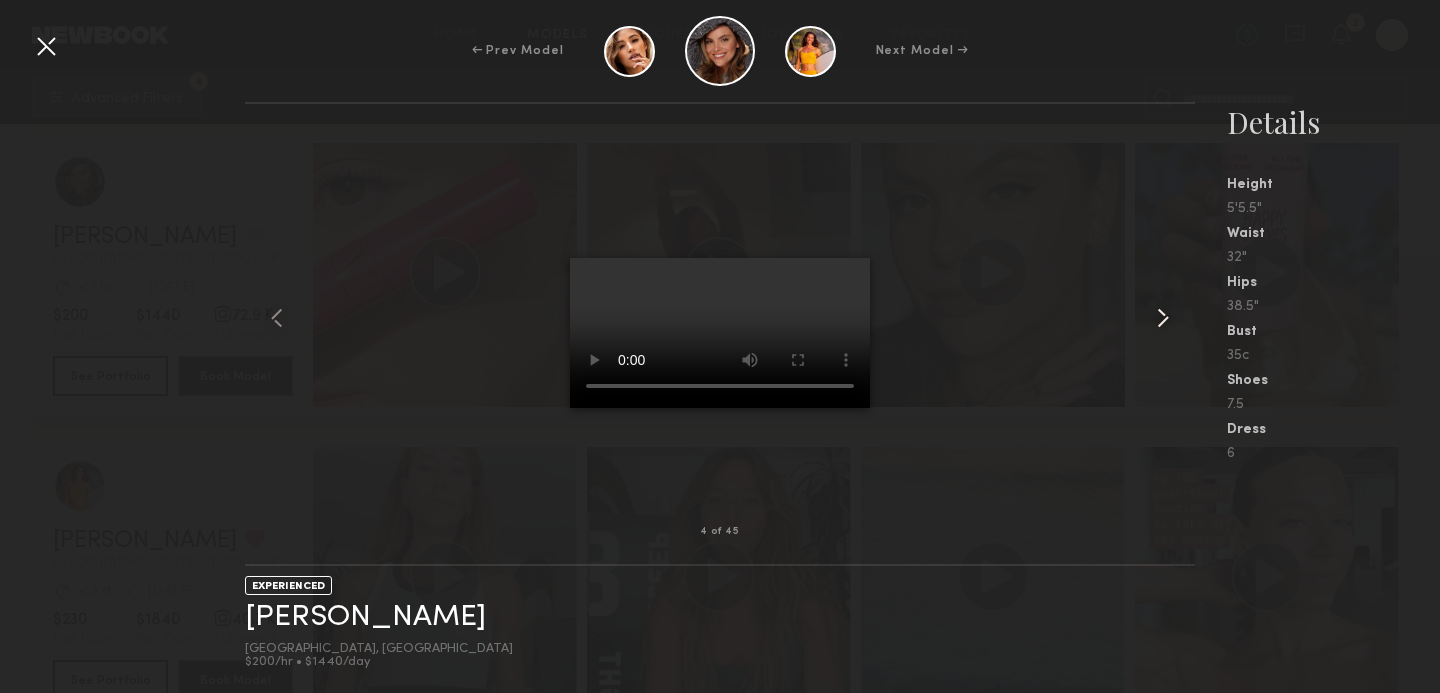 click at bounding box center [1163, 318] 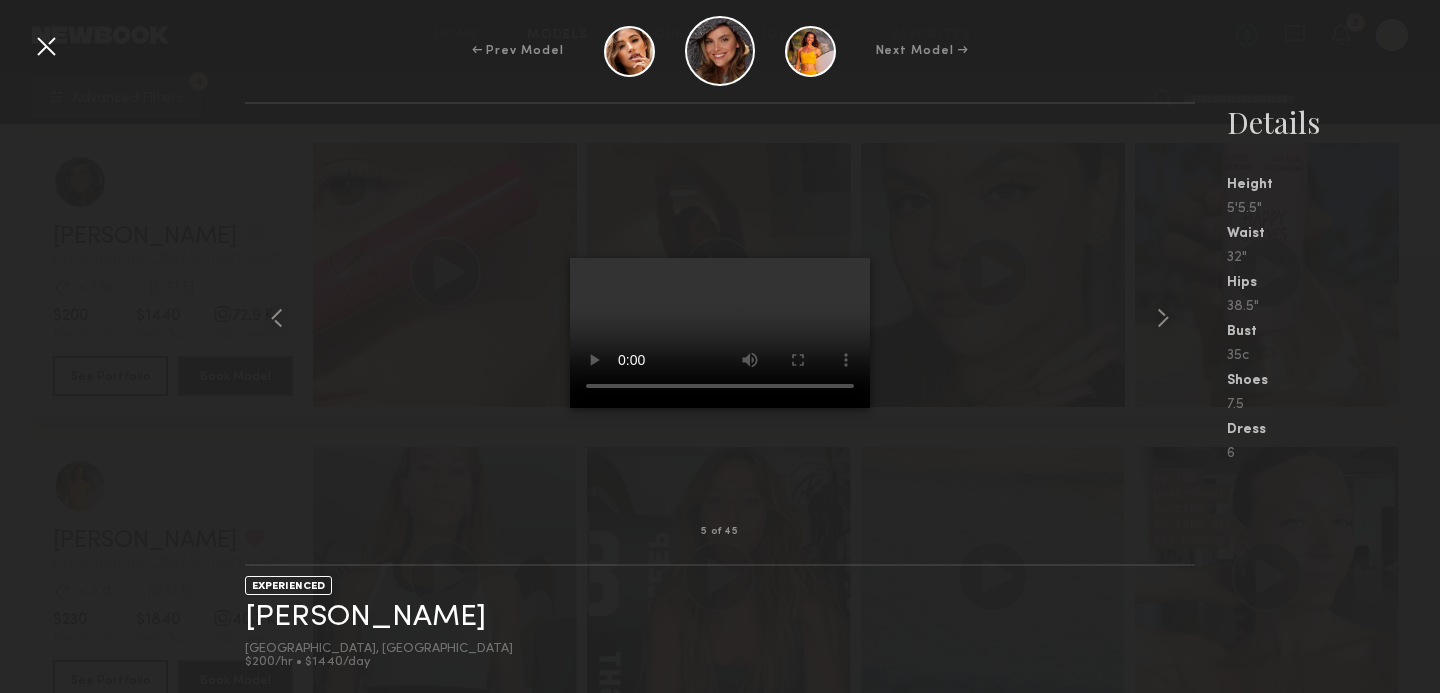click at bounding box center (46, 46) 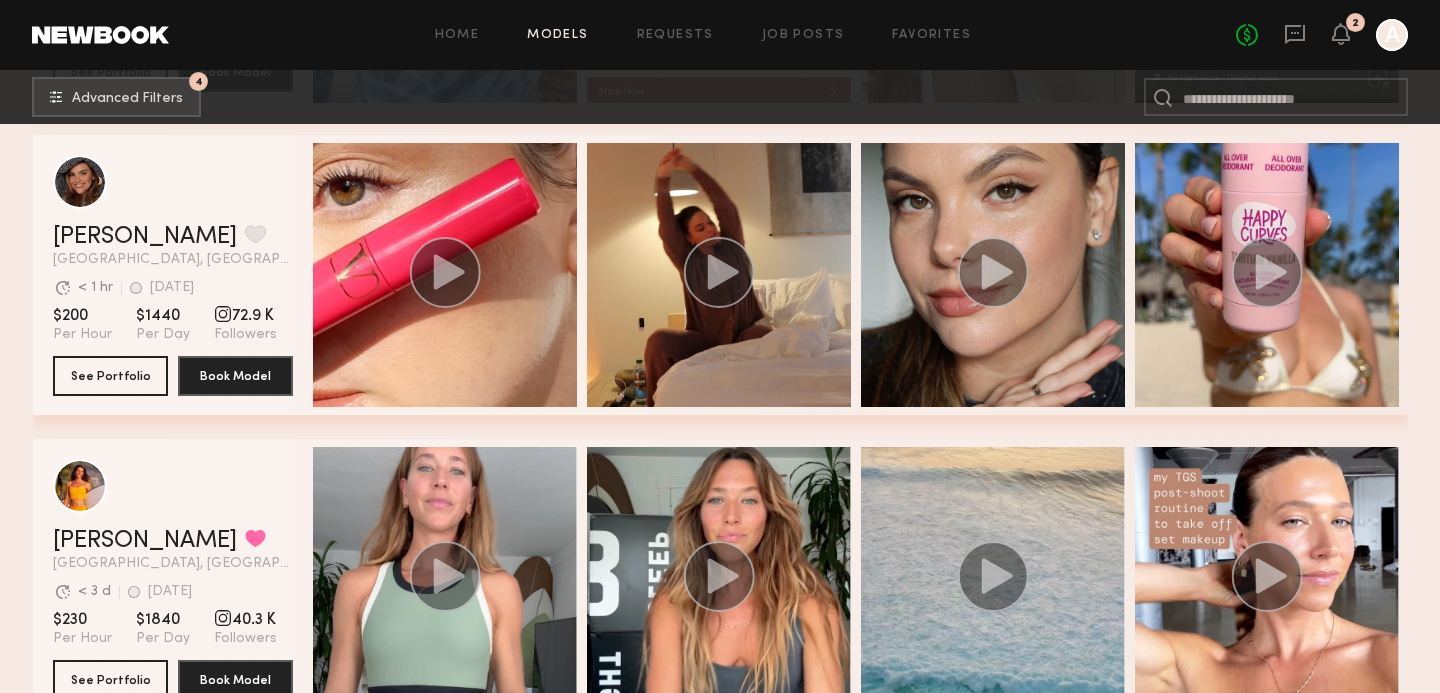 click 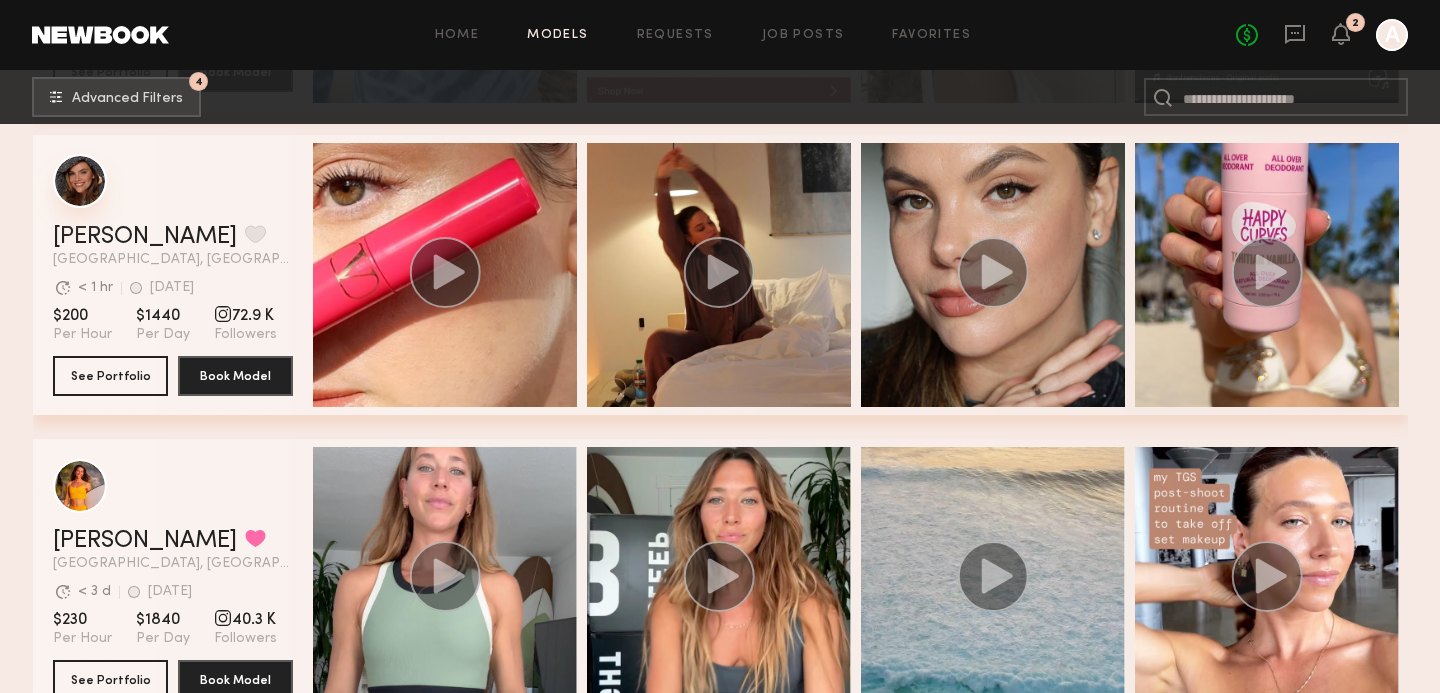click 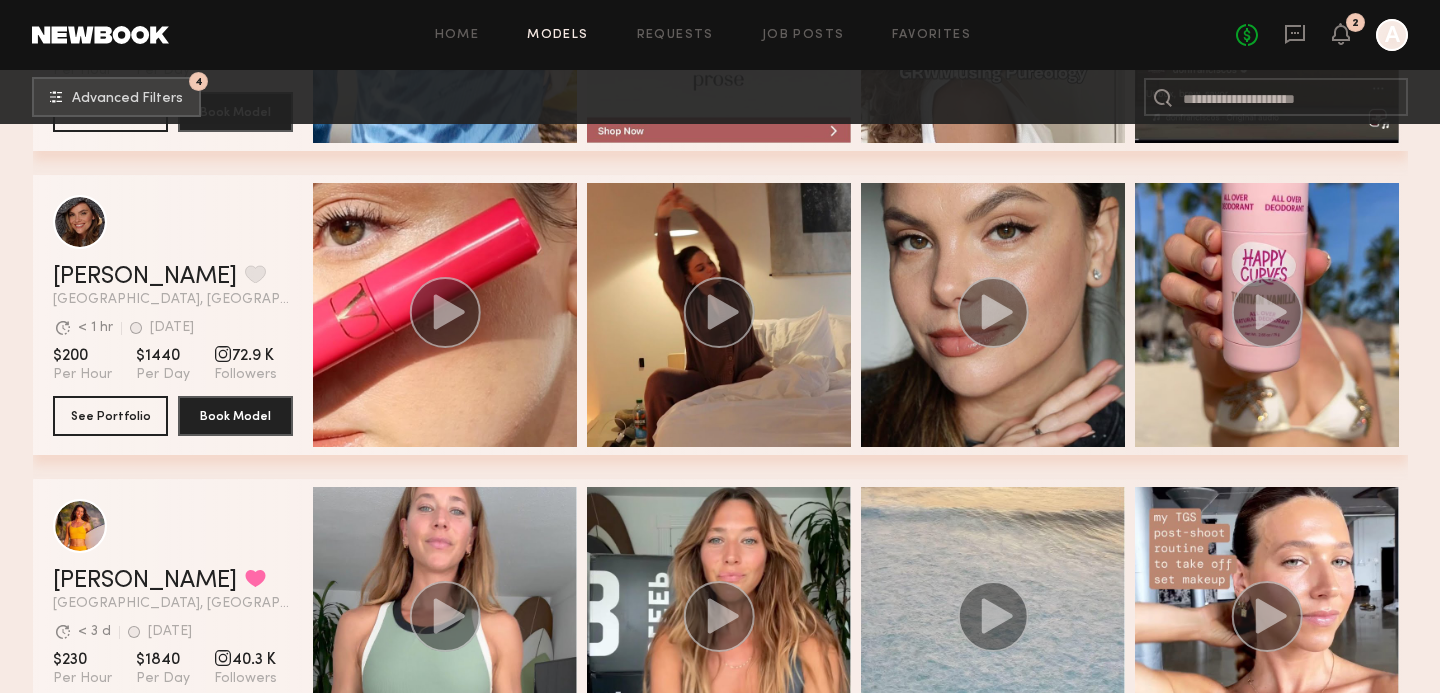 scroll, scrollTop: 1114, scrollLeft: 0, axis: vertical 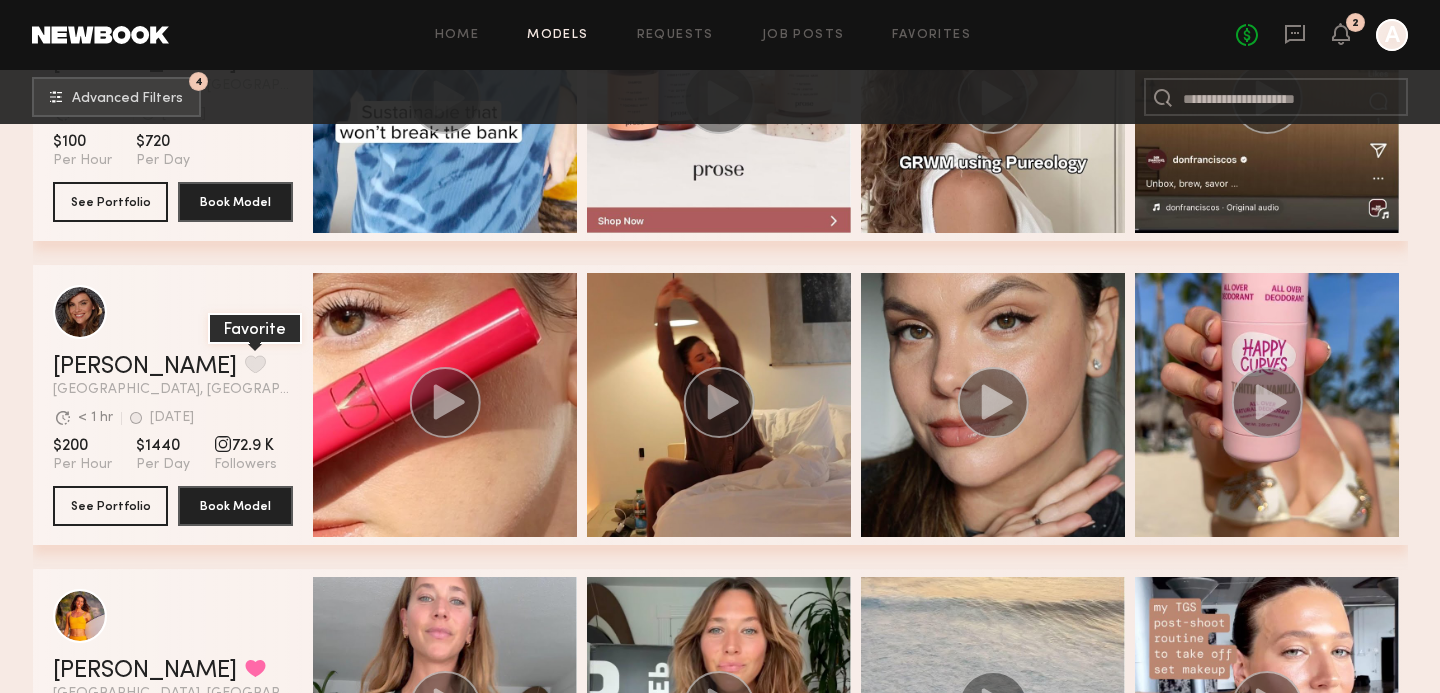 click 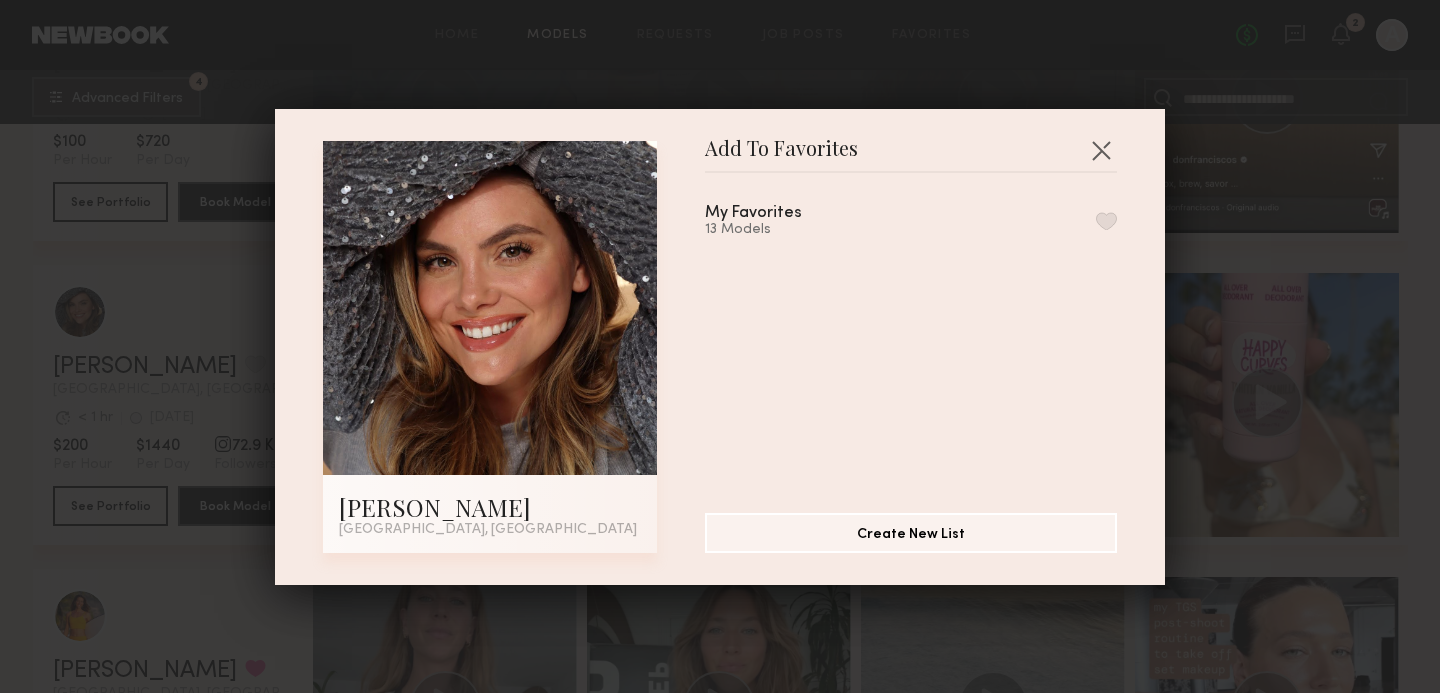 click at bounding box center (1106, 221) 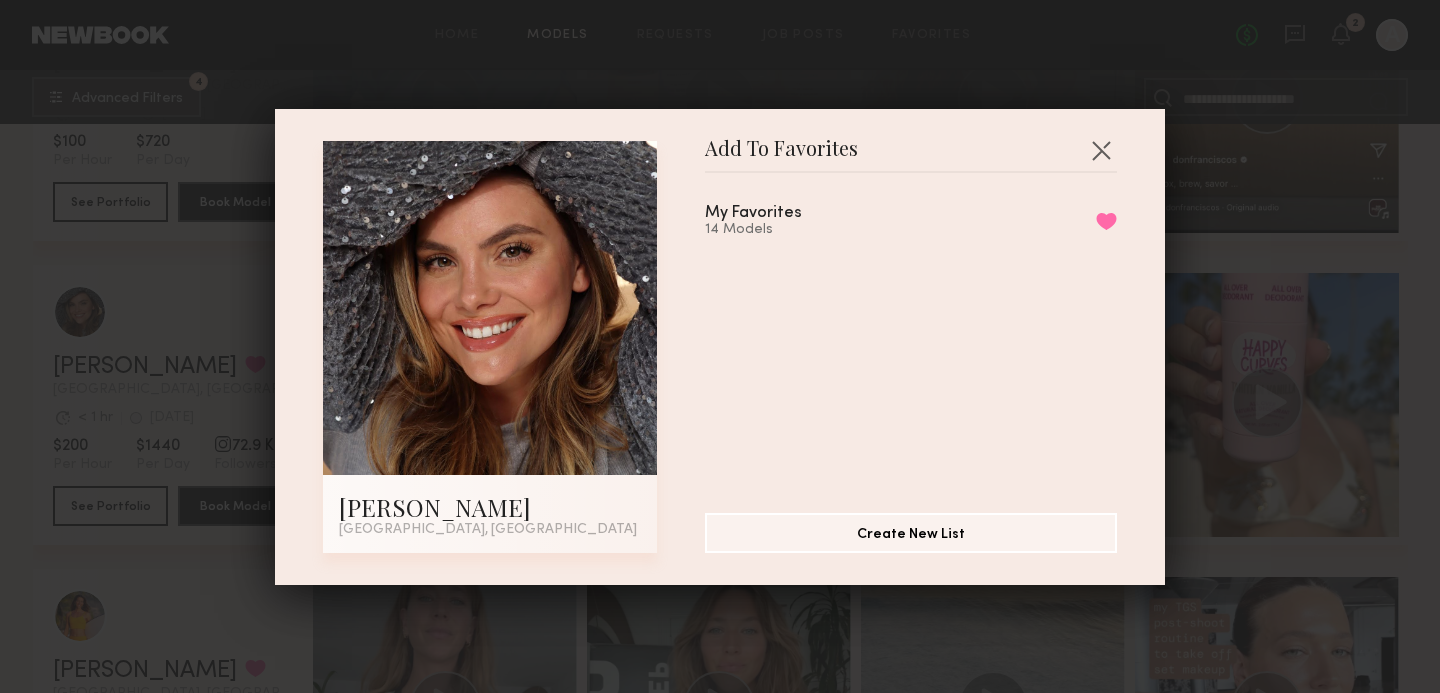 click on "Add To Favorites [PERSON_NAME] [GEOGRAPHIC_DATA], [GEOGRAPHIC_DATA] Add To Favorites My Favorites 14   Models Remove from favorite list Create New List" at bounding box center (720, 347) 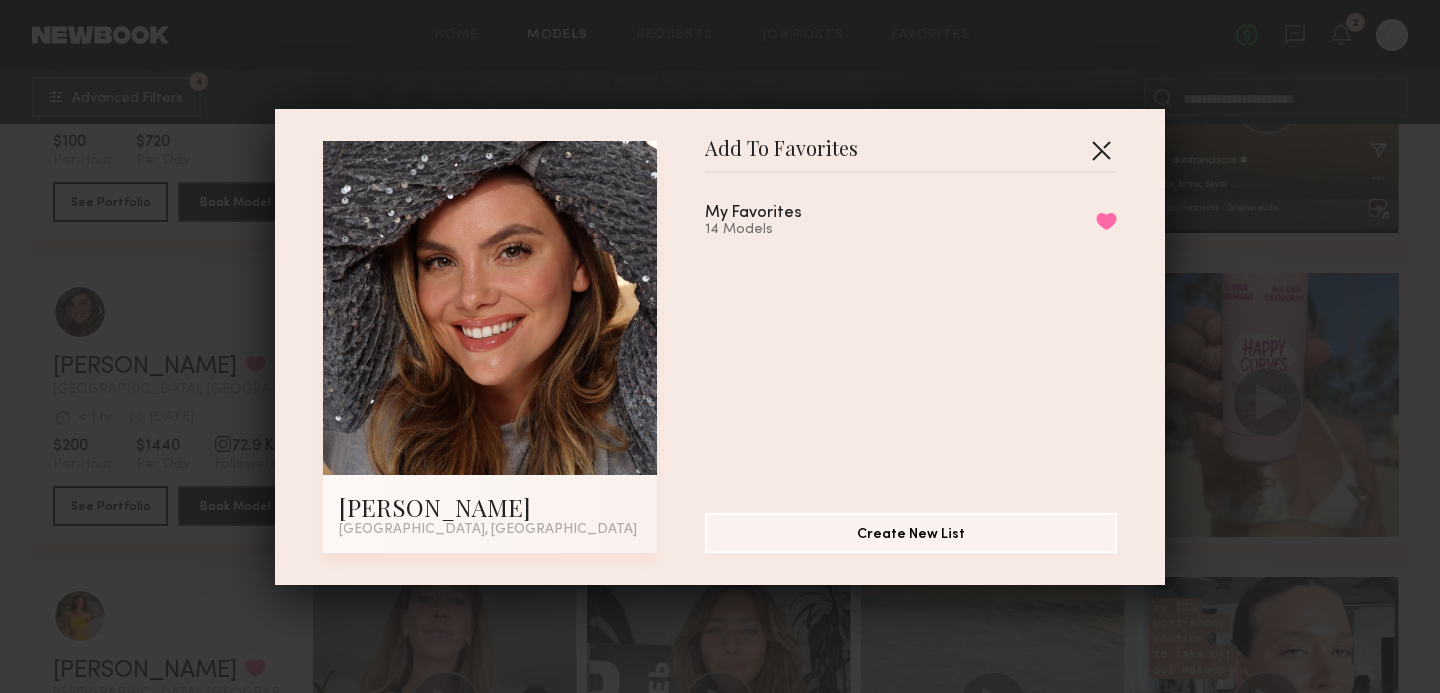 click at bounding box center [1101, 150] 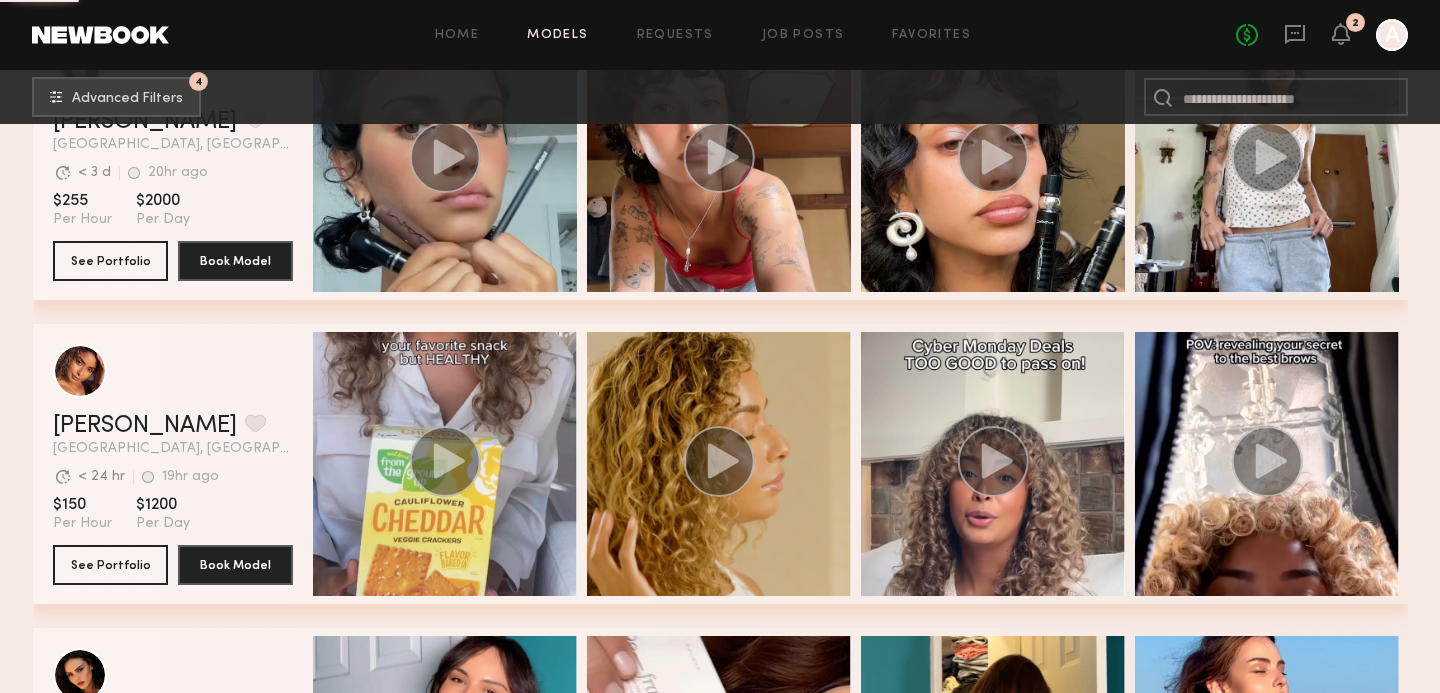 scroll, scrollTop: 2699, scrollLeft: 0, axis: vertical 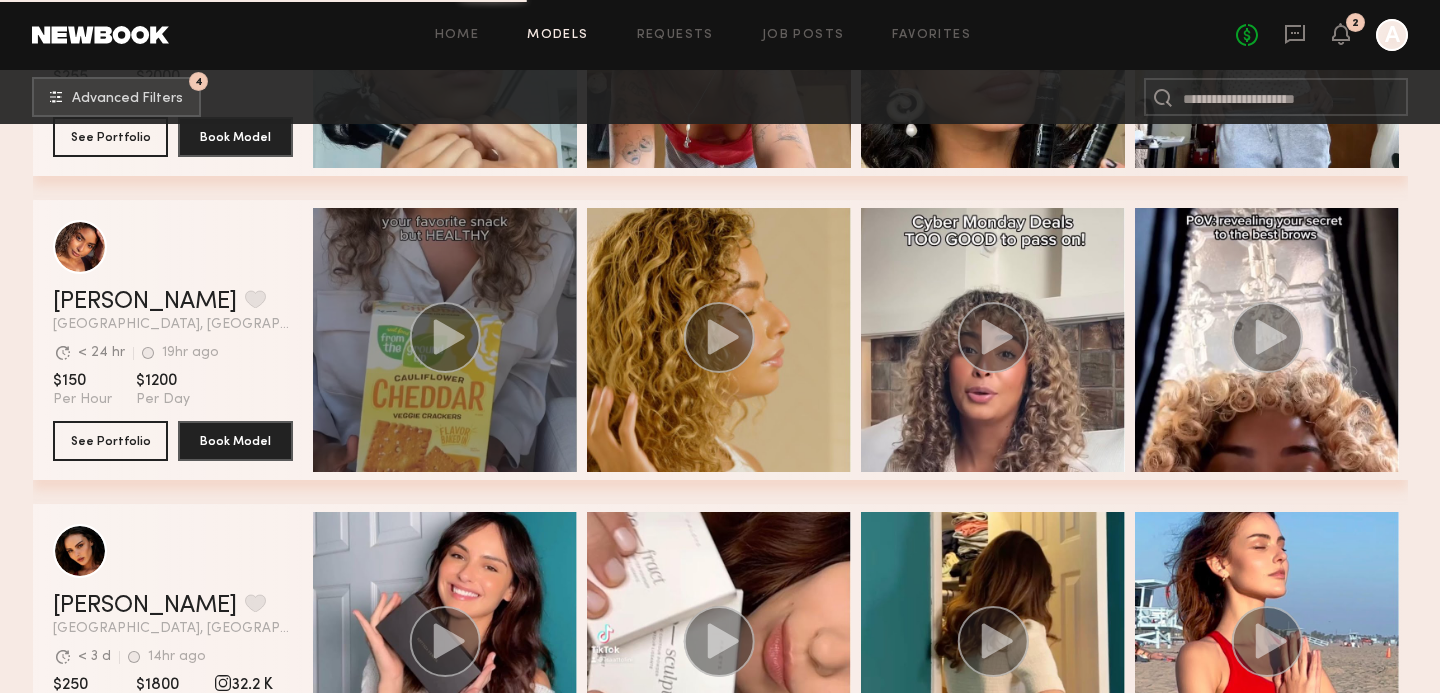 click 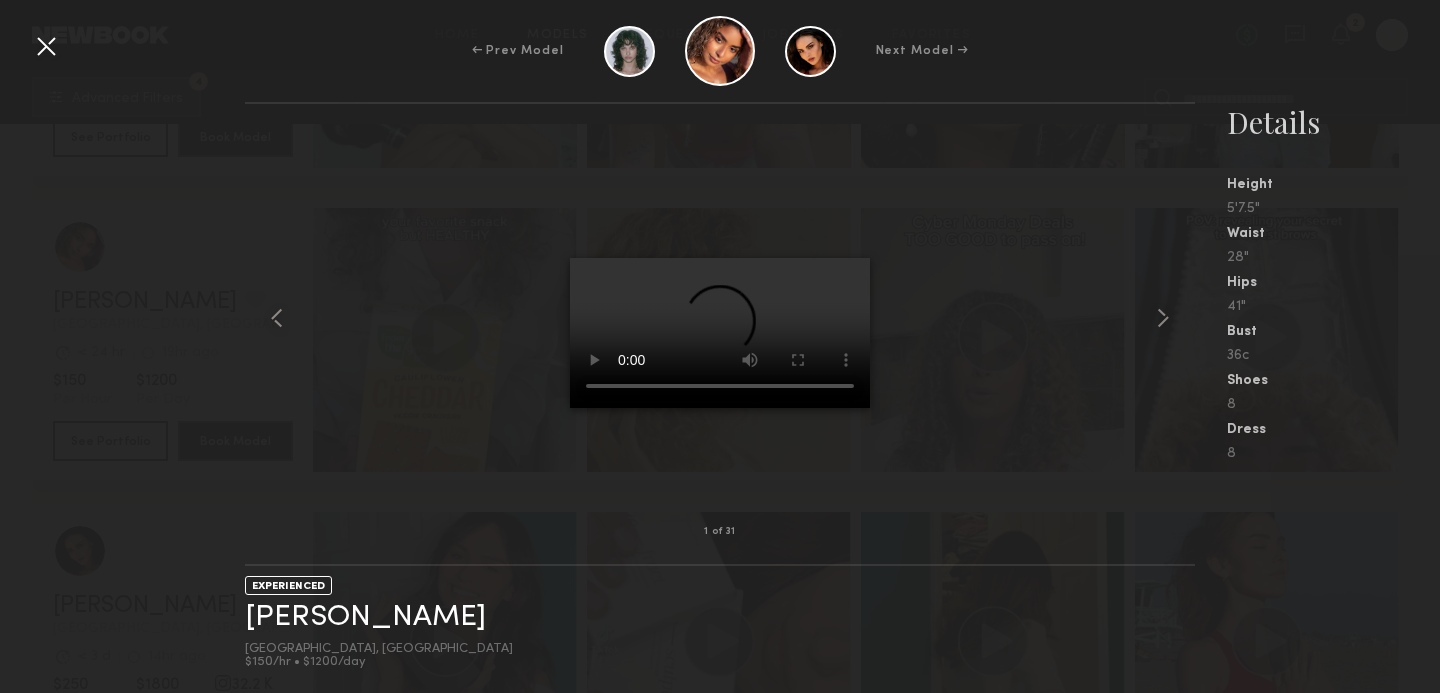 type 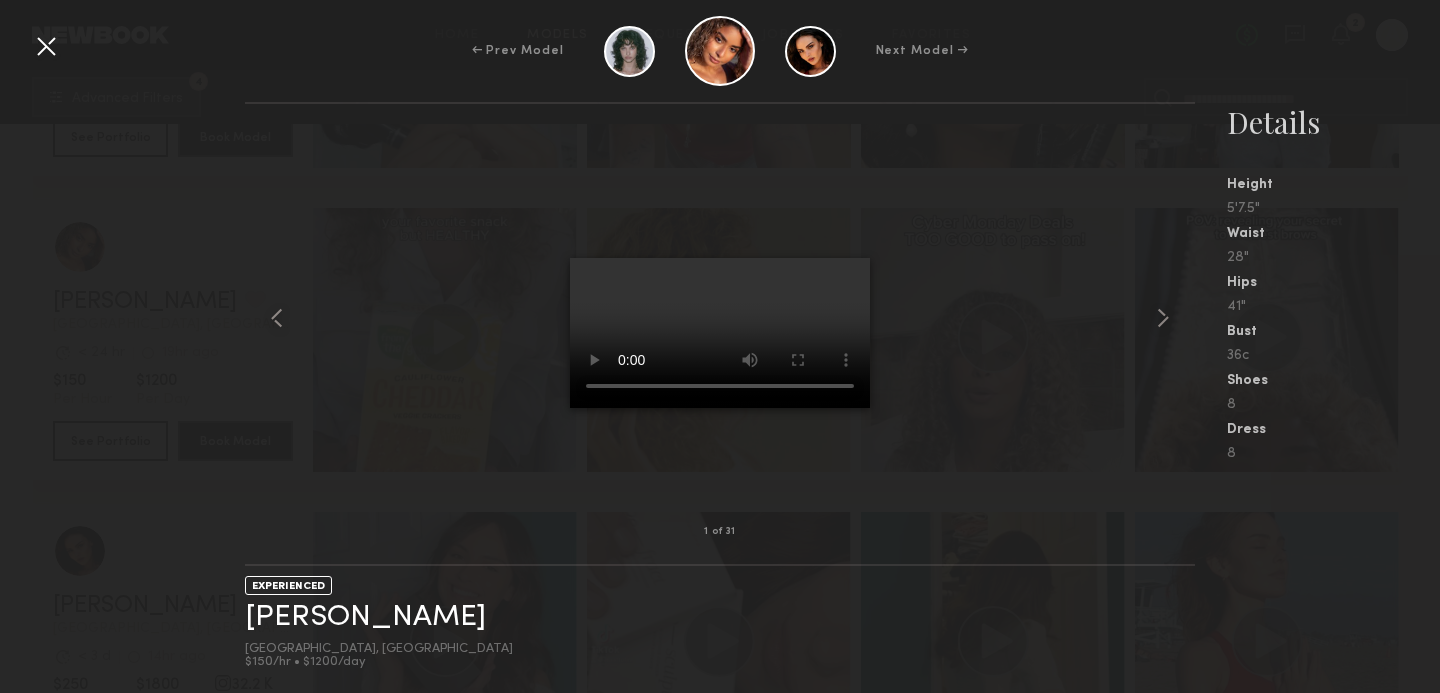 click at bounding box center (720, 318) 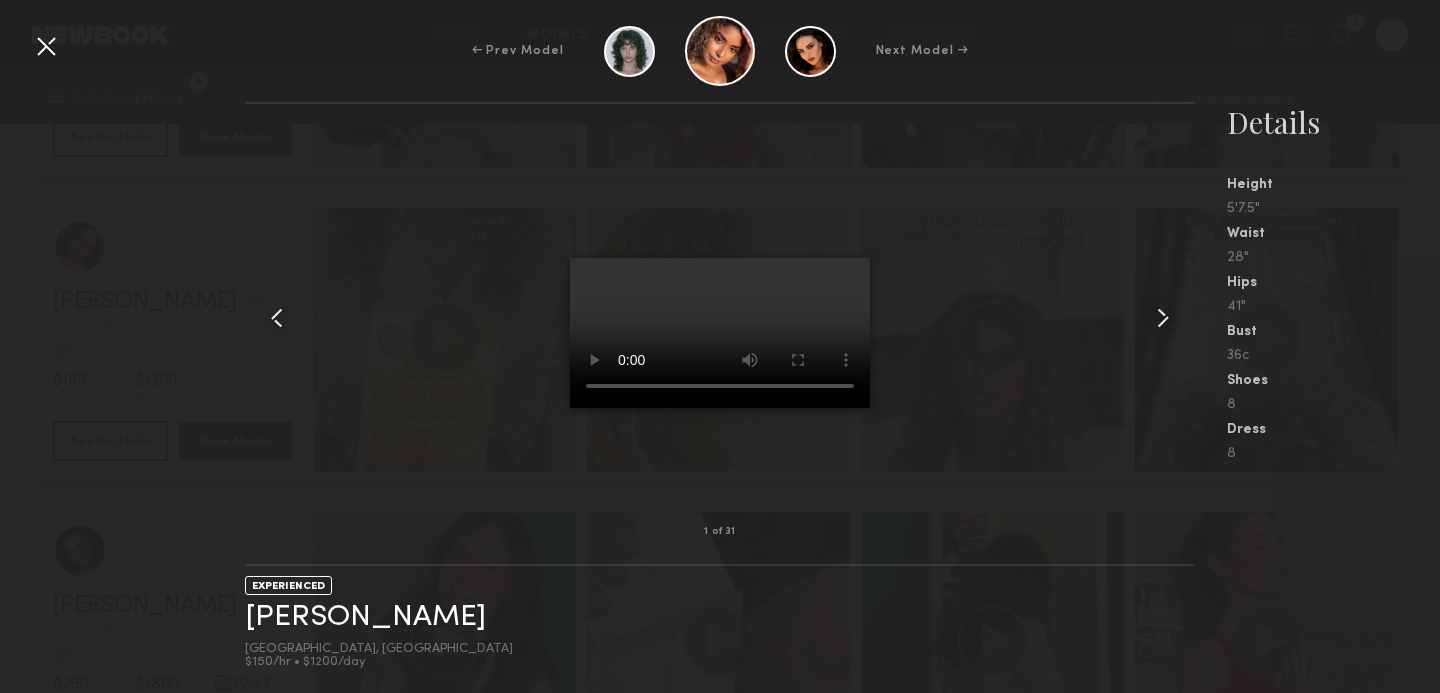 click on "← Prev Model   Next Model →" at bounding box center [720, 51] 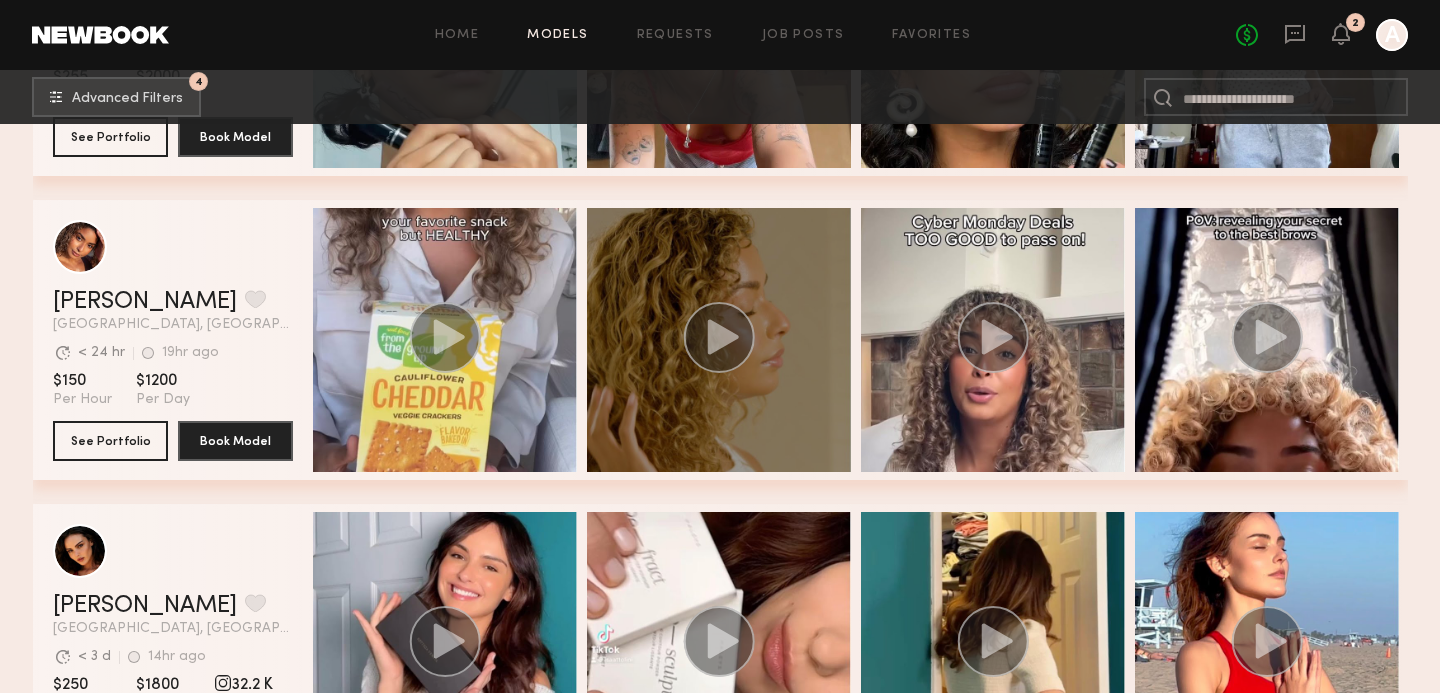 click 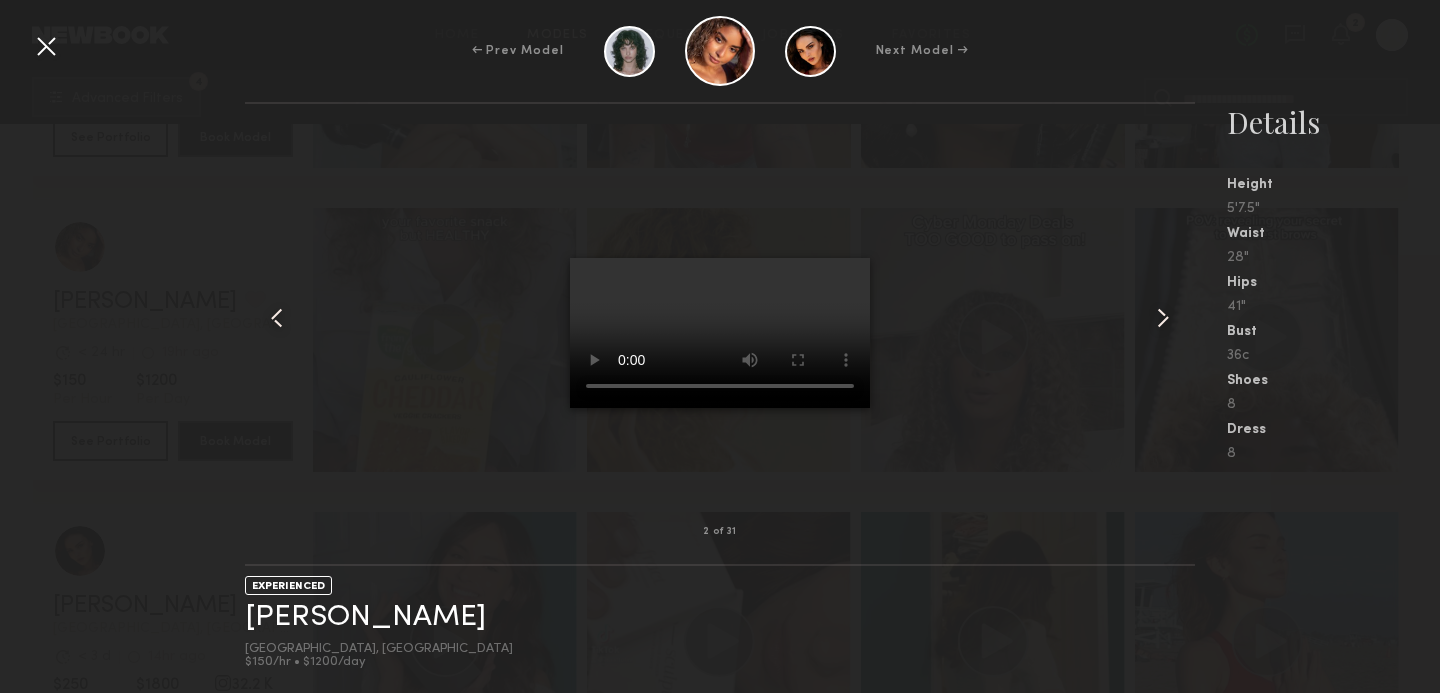 click at bounding box center (720, 318) 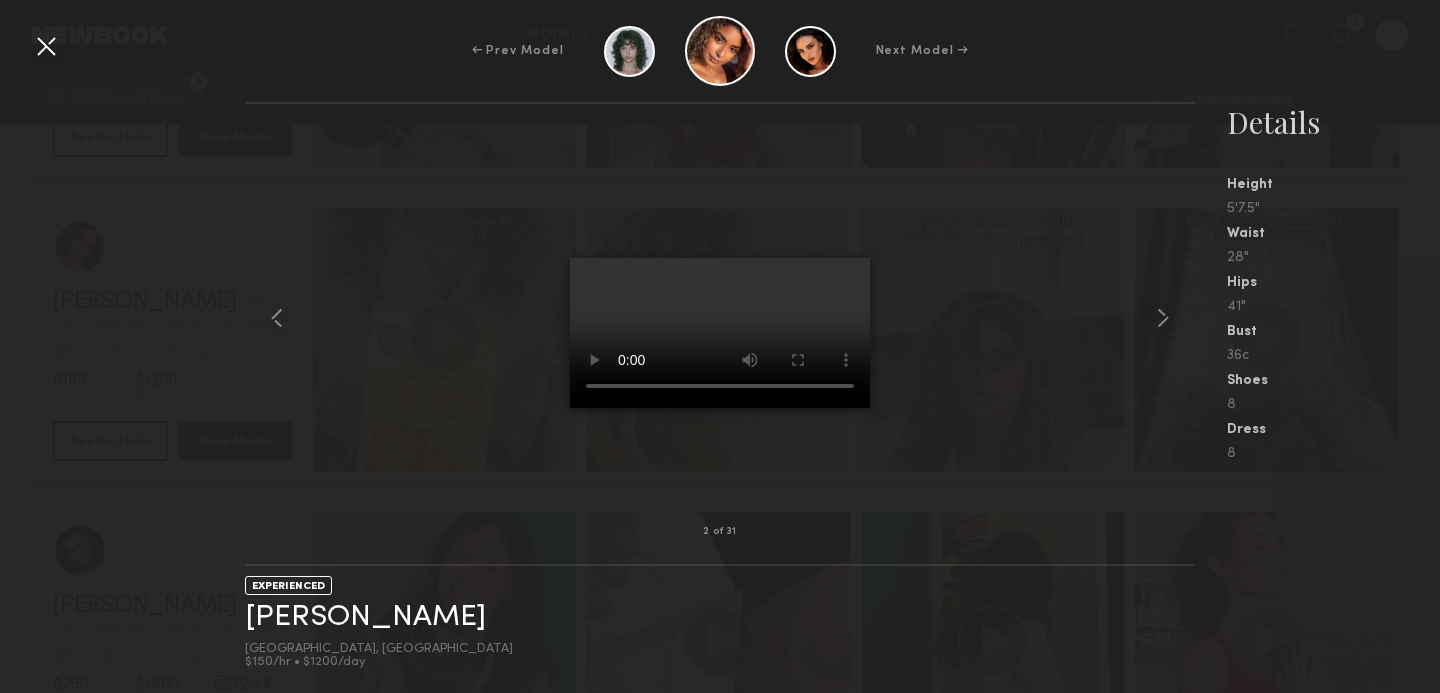 click at bounding box center (46, 46) 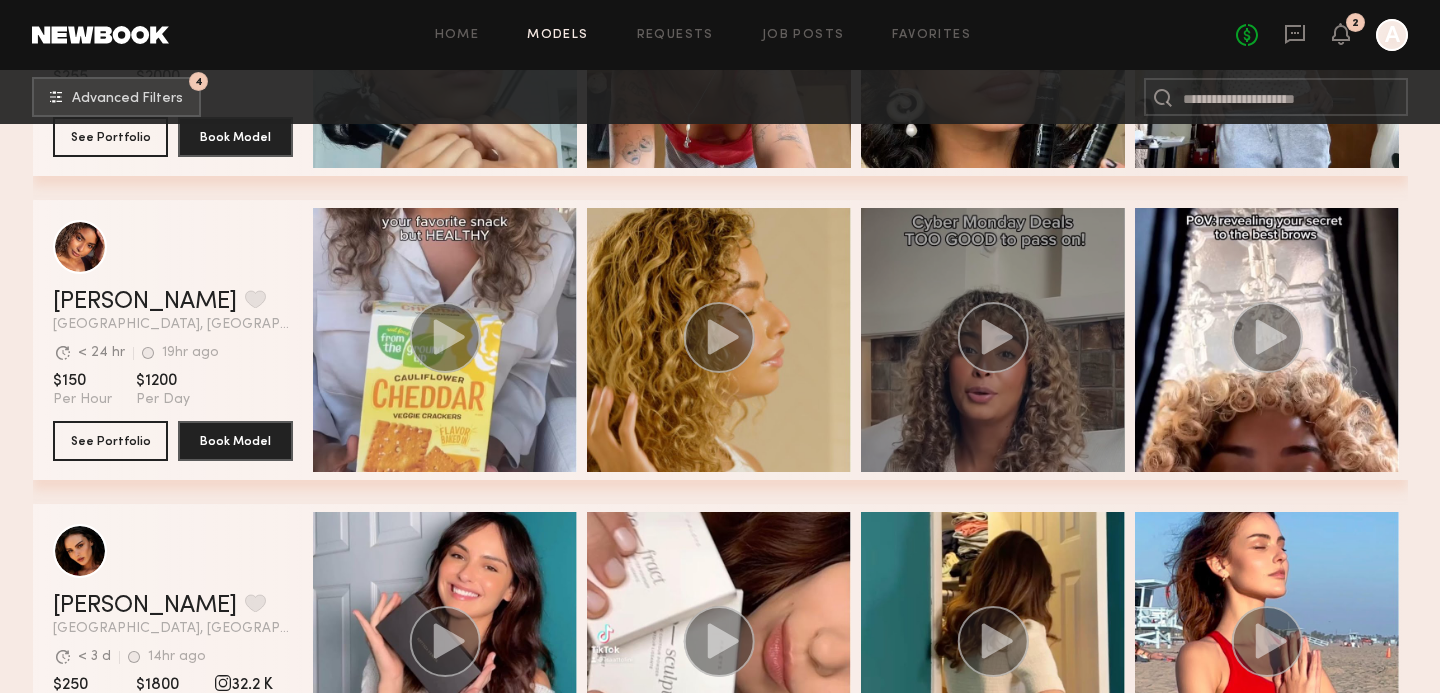click 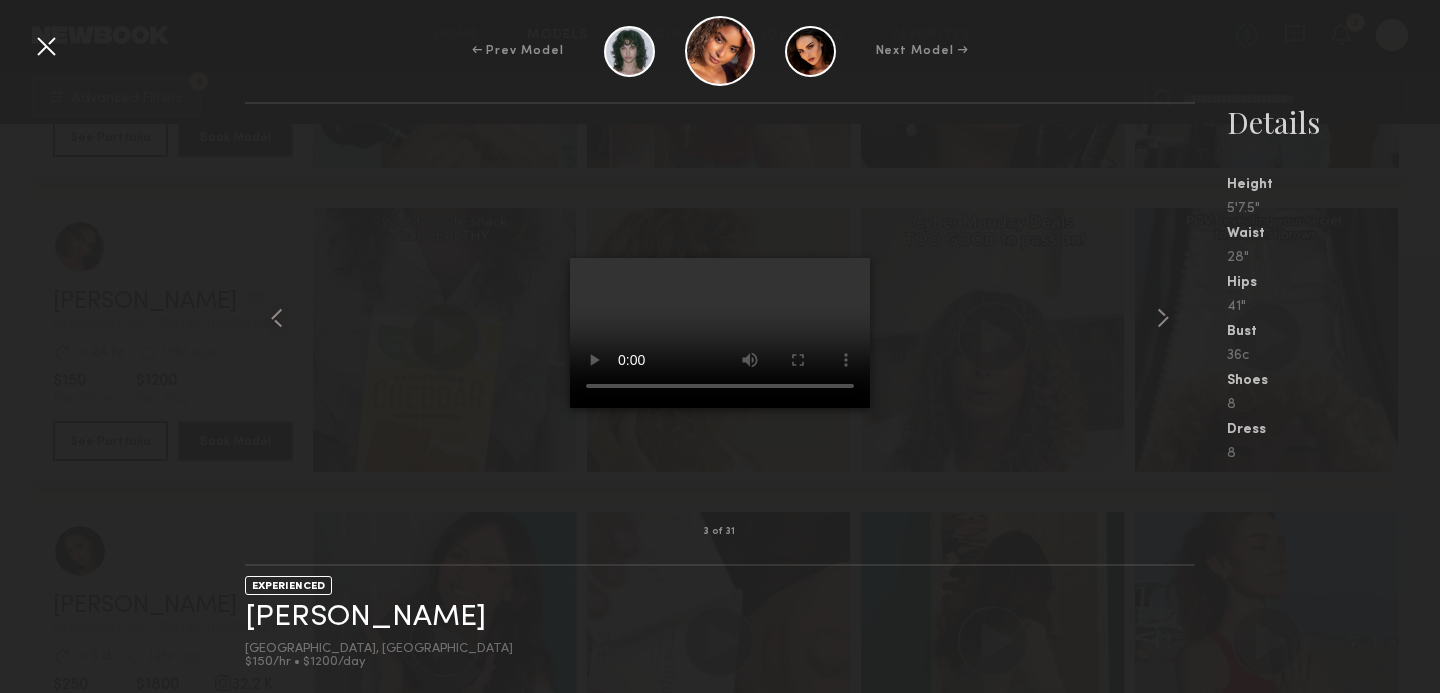 click at bounding box center (720, 318) 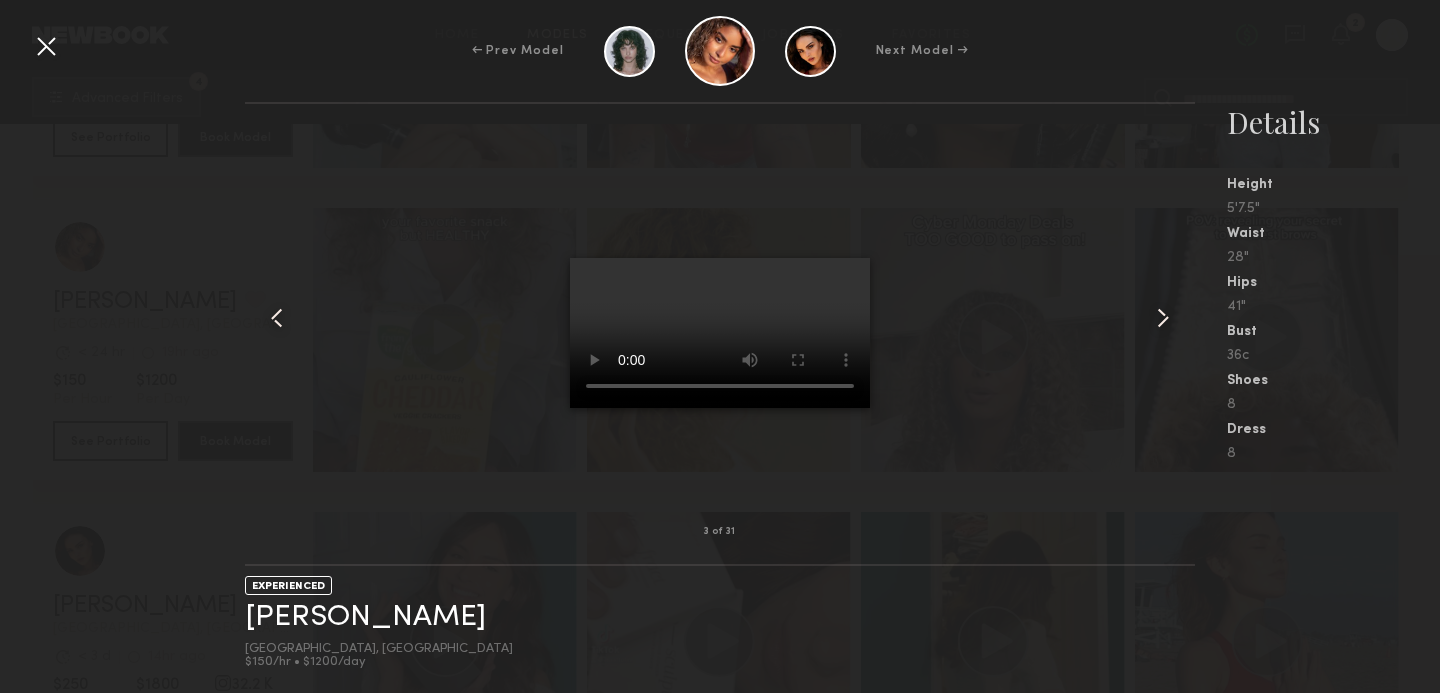 click at bounding box center (46, 46) 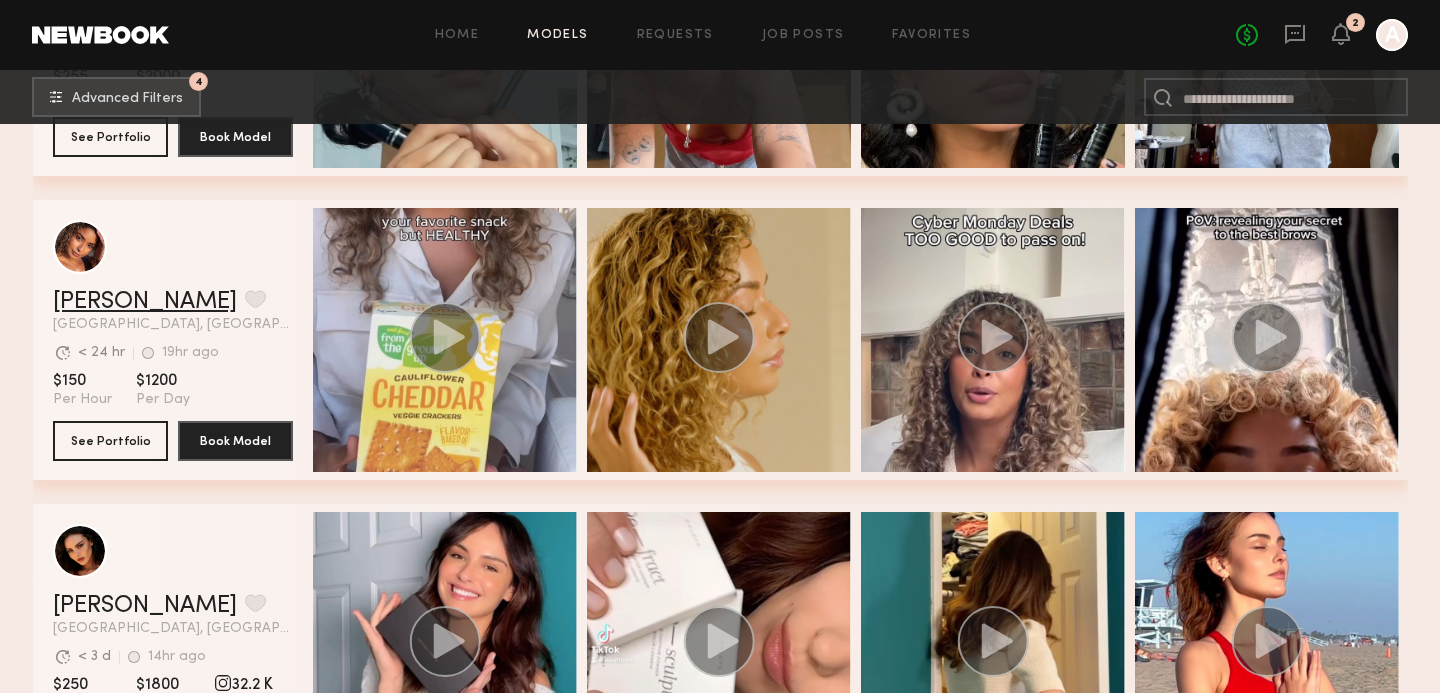click on "[PERSON_NAME]" 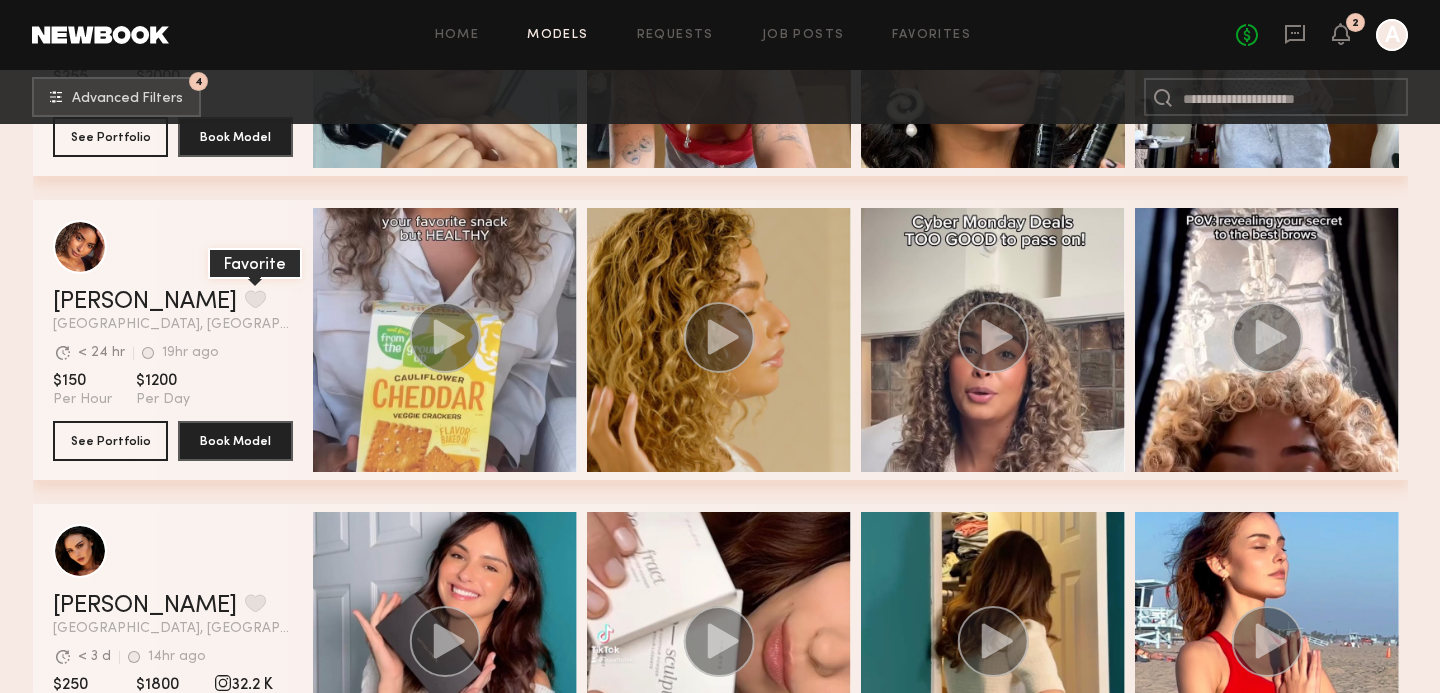 click 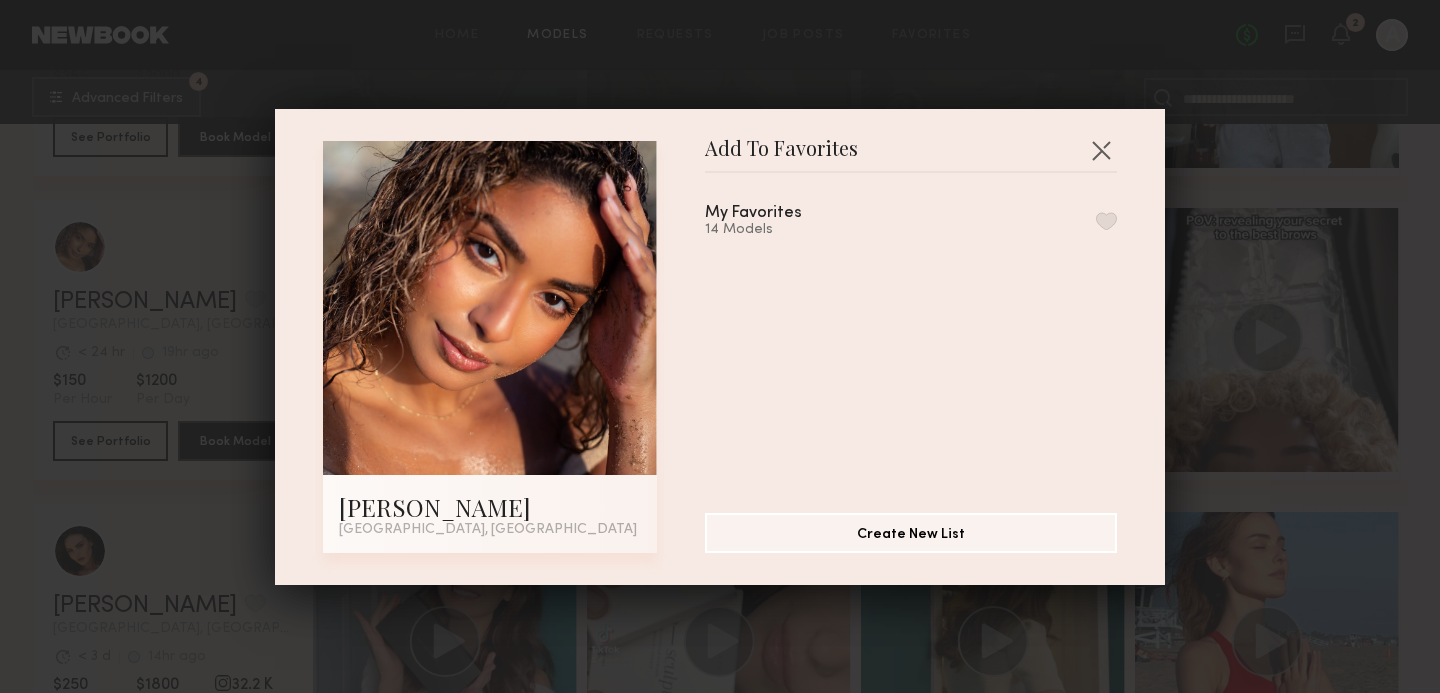click at bounding box center [1106, 221] 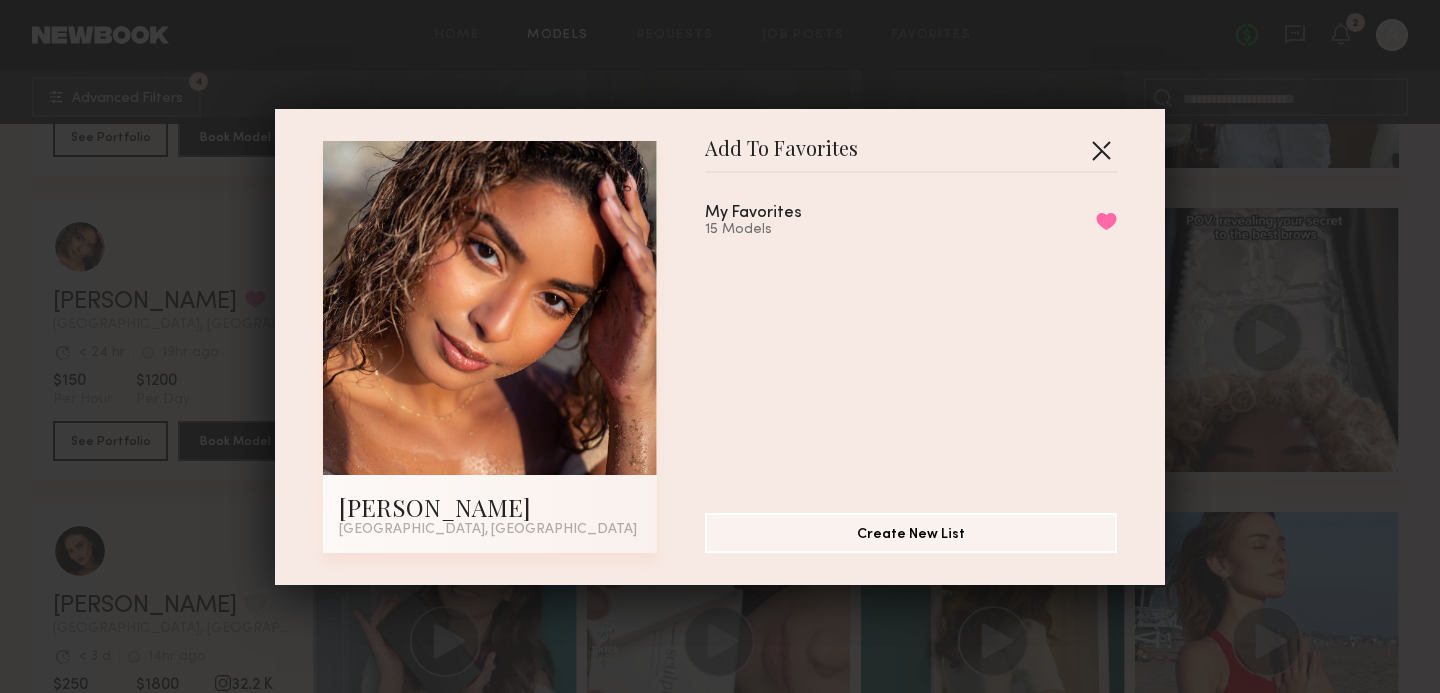 click at bounding box center (1101, 150) 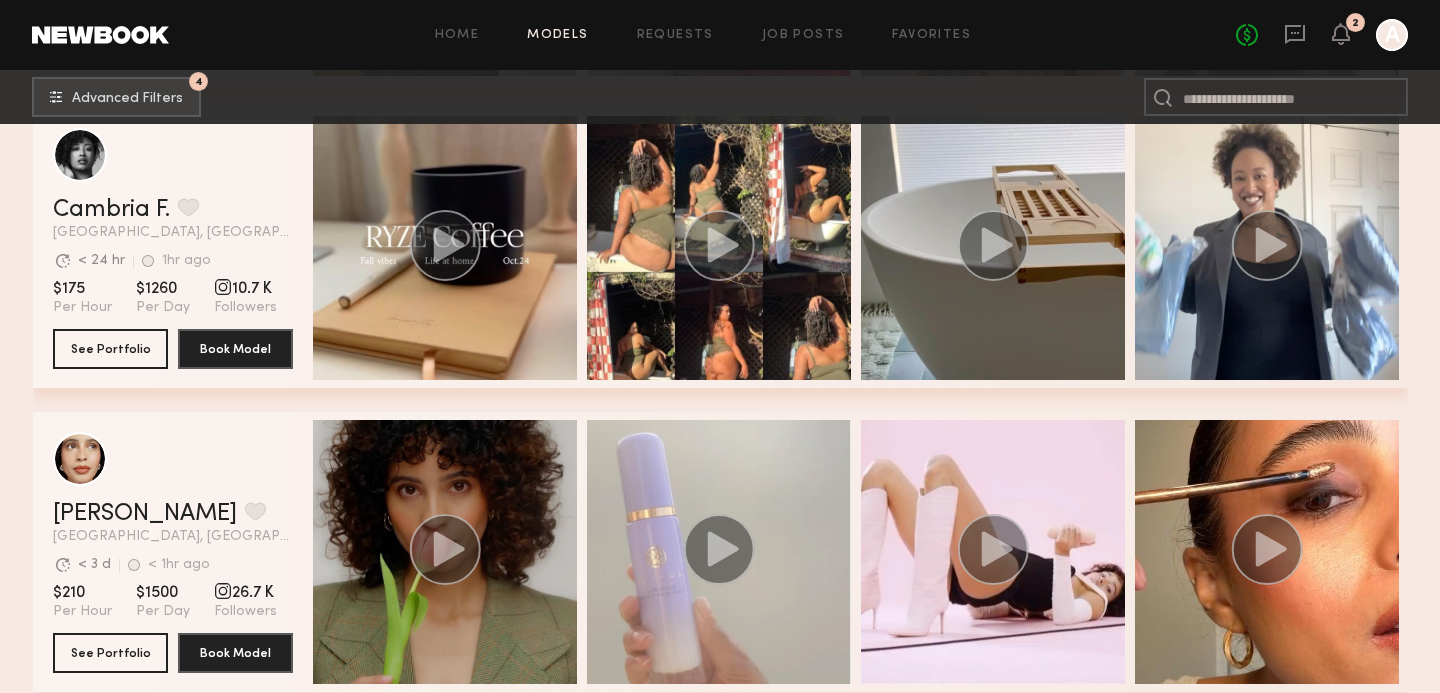 scroll, scrollTop: 4773, scrollLeft: 0, axis: vertical 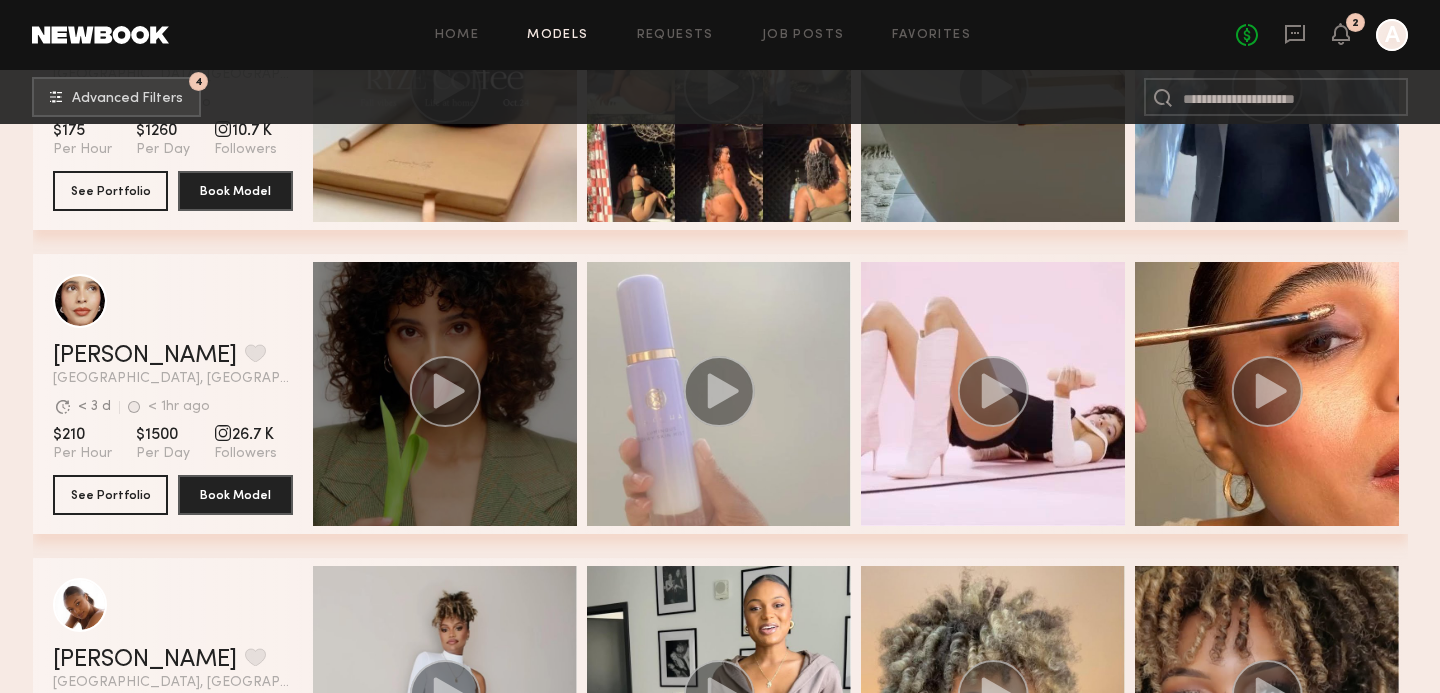 click 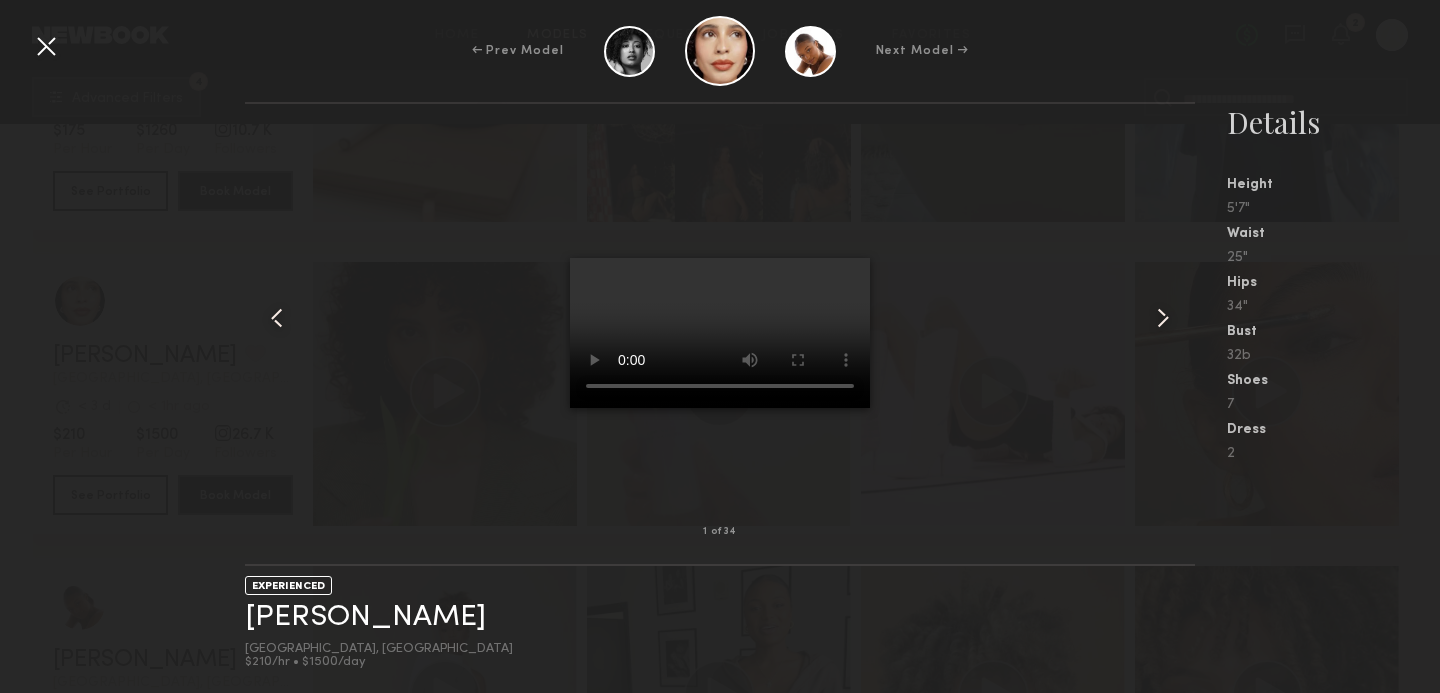 click at bounding box center (720, 318) 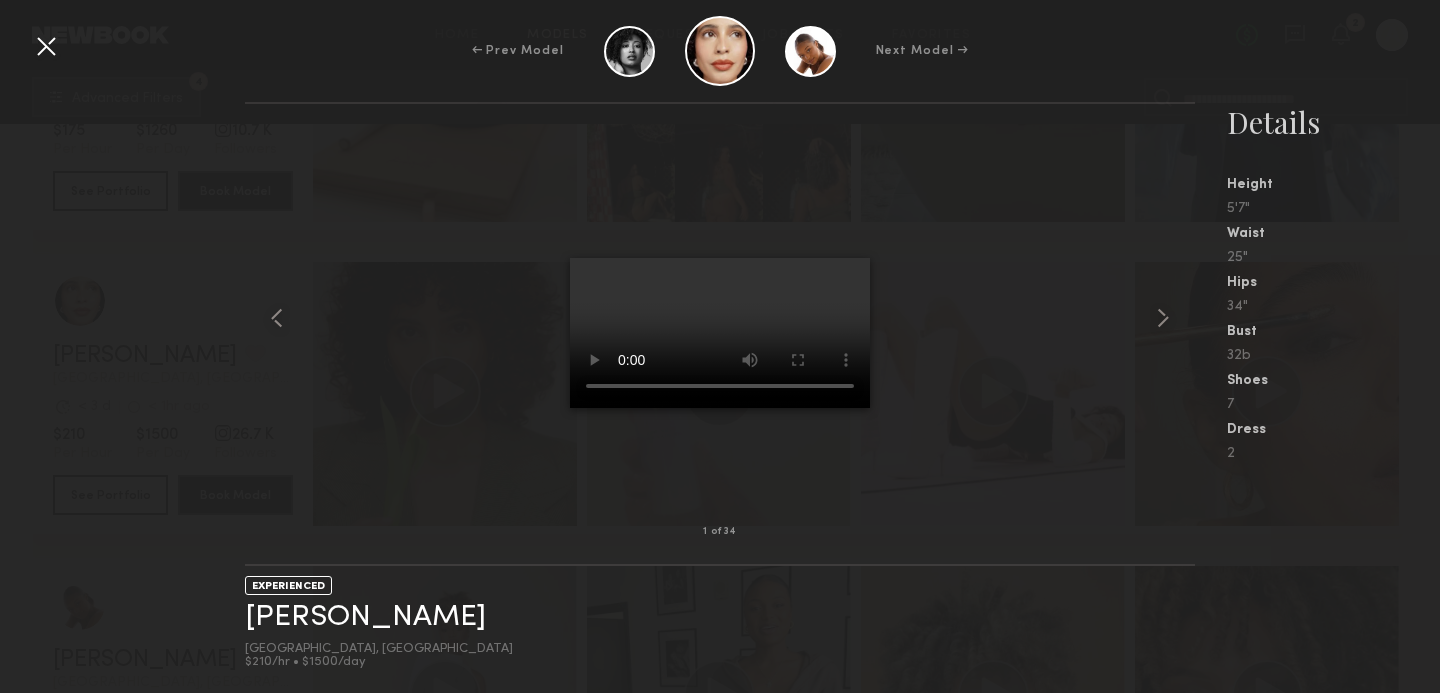 click at bounding box center (46, 46) 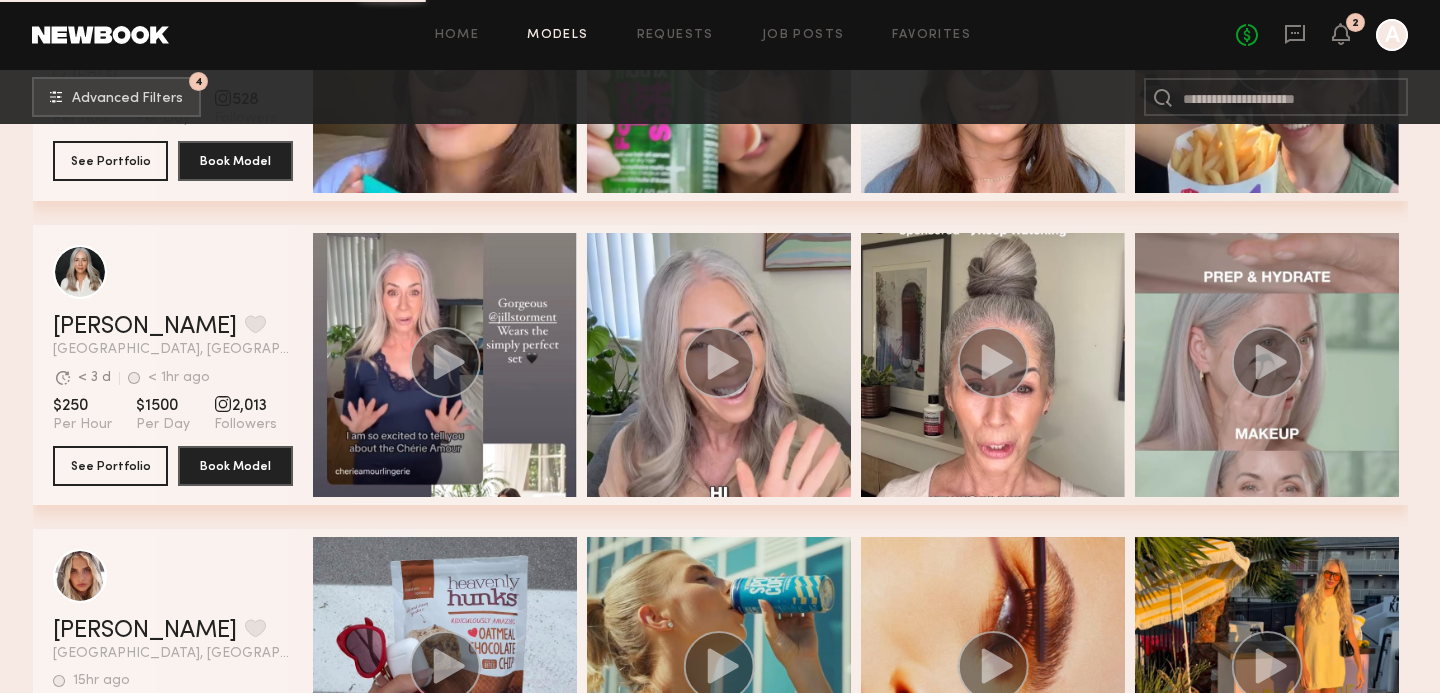scroll, scrollTop: 6318, scrollLeft: 0, axis: vertical 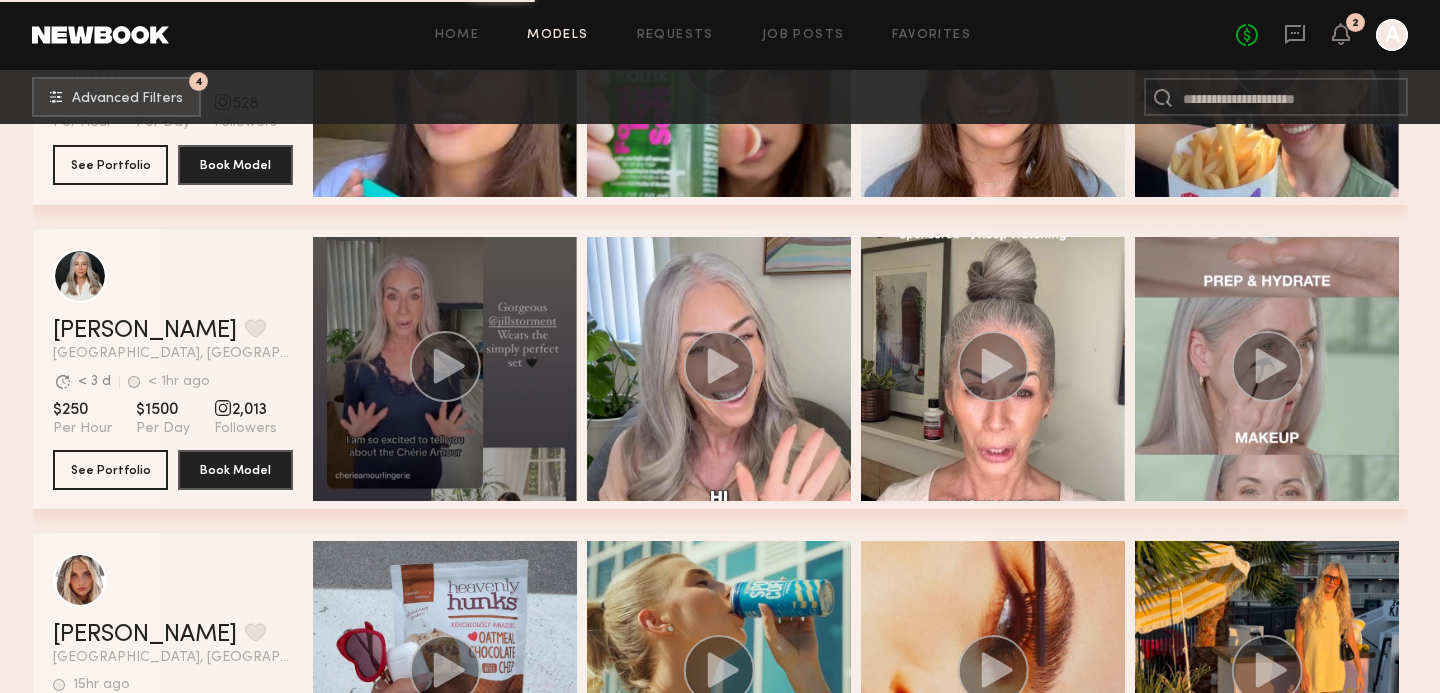 click 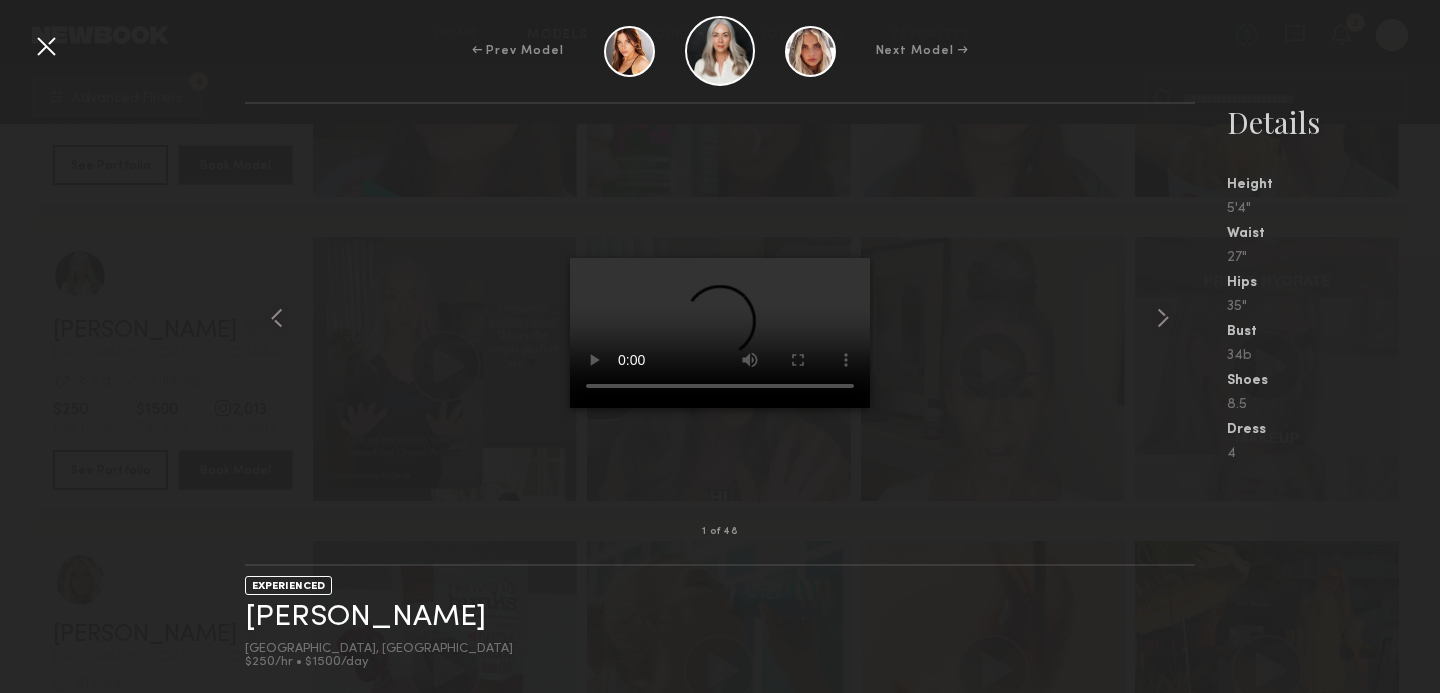 type 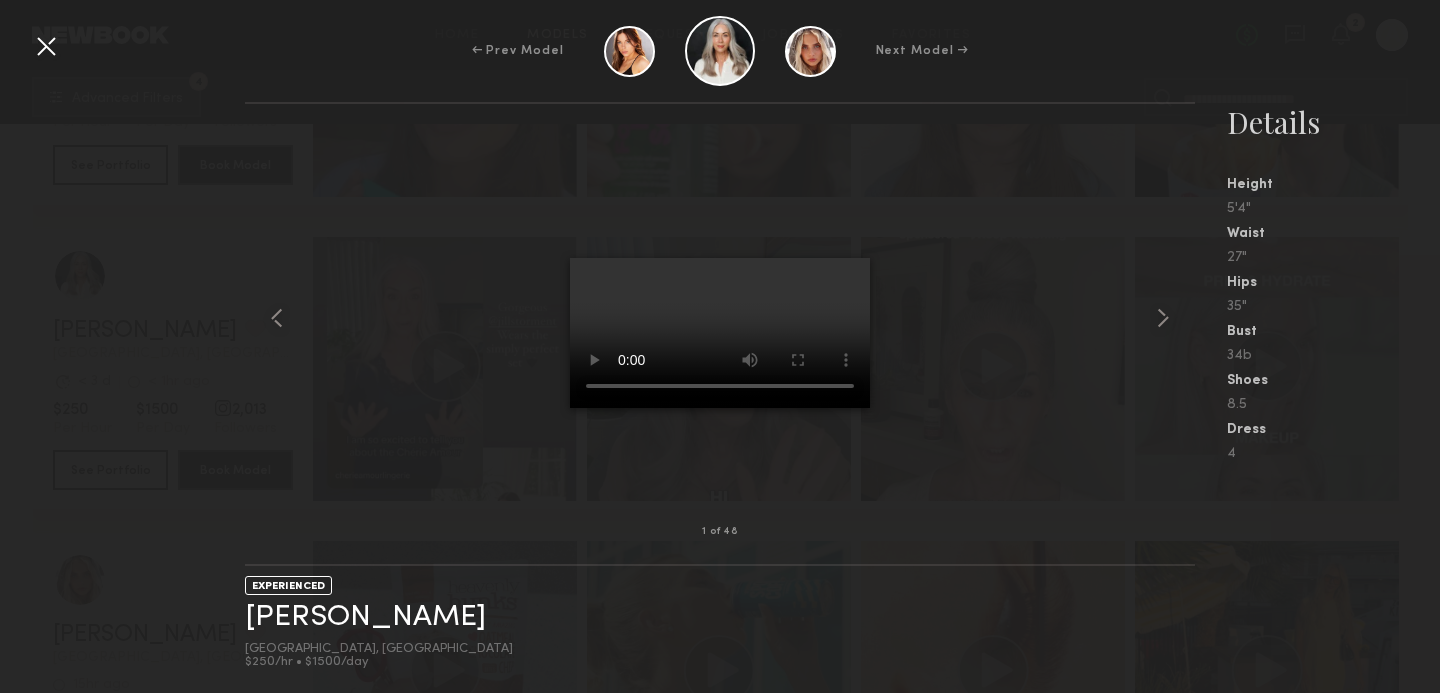 click at bounding box center [720, 318] 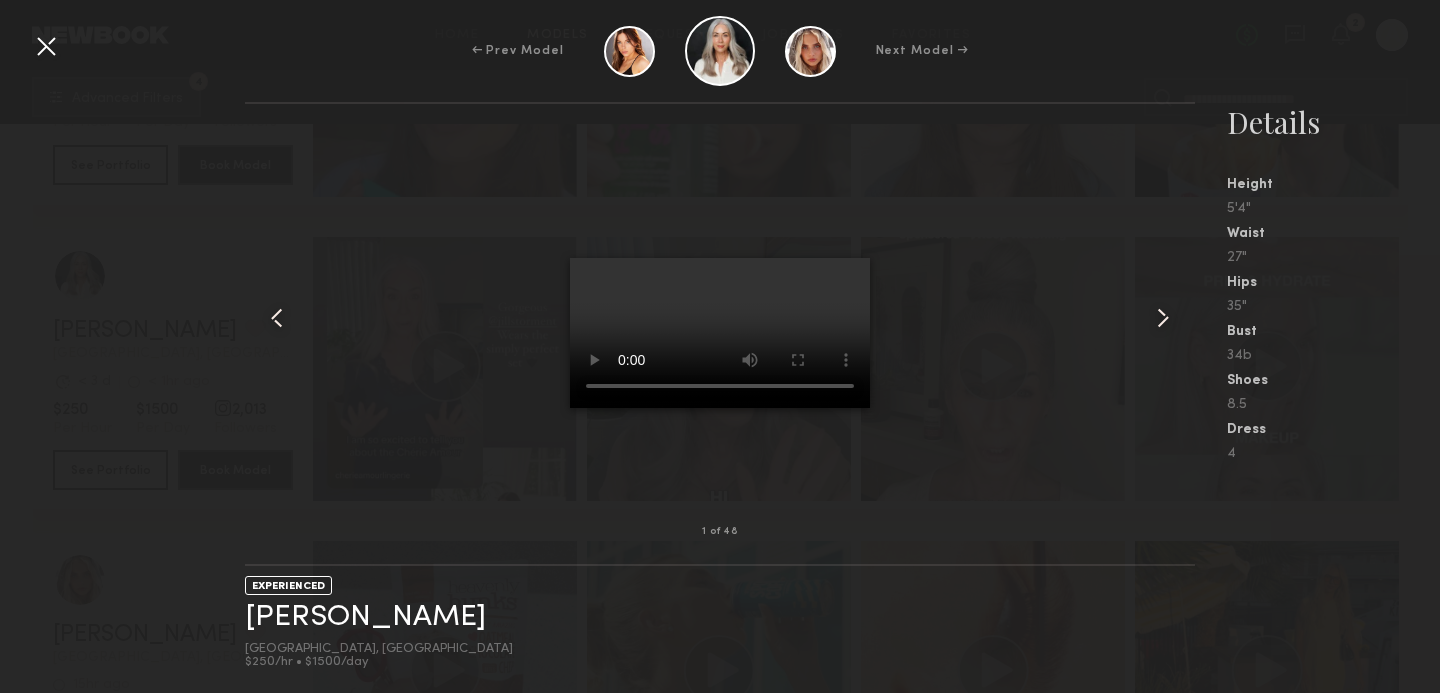 click at bounding box center (720, 318) 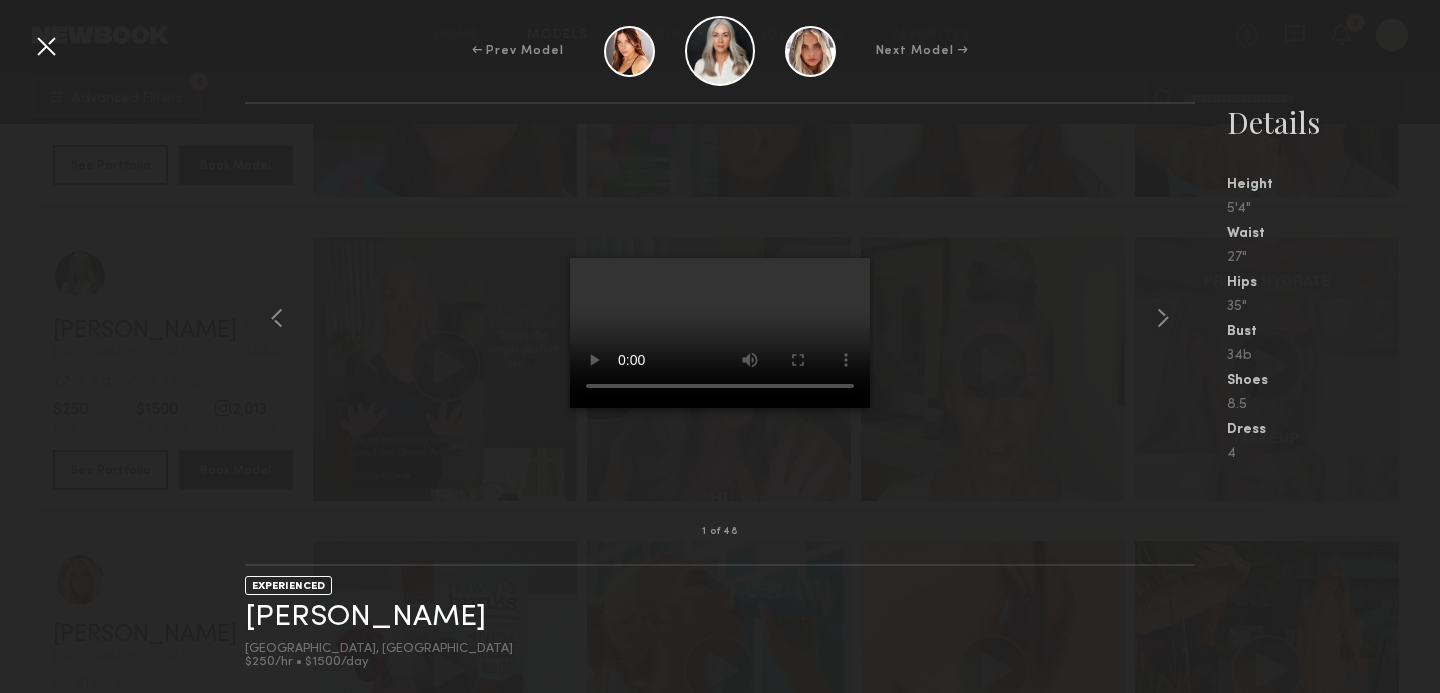 click at bounding box center (46, 46) 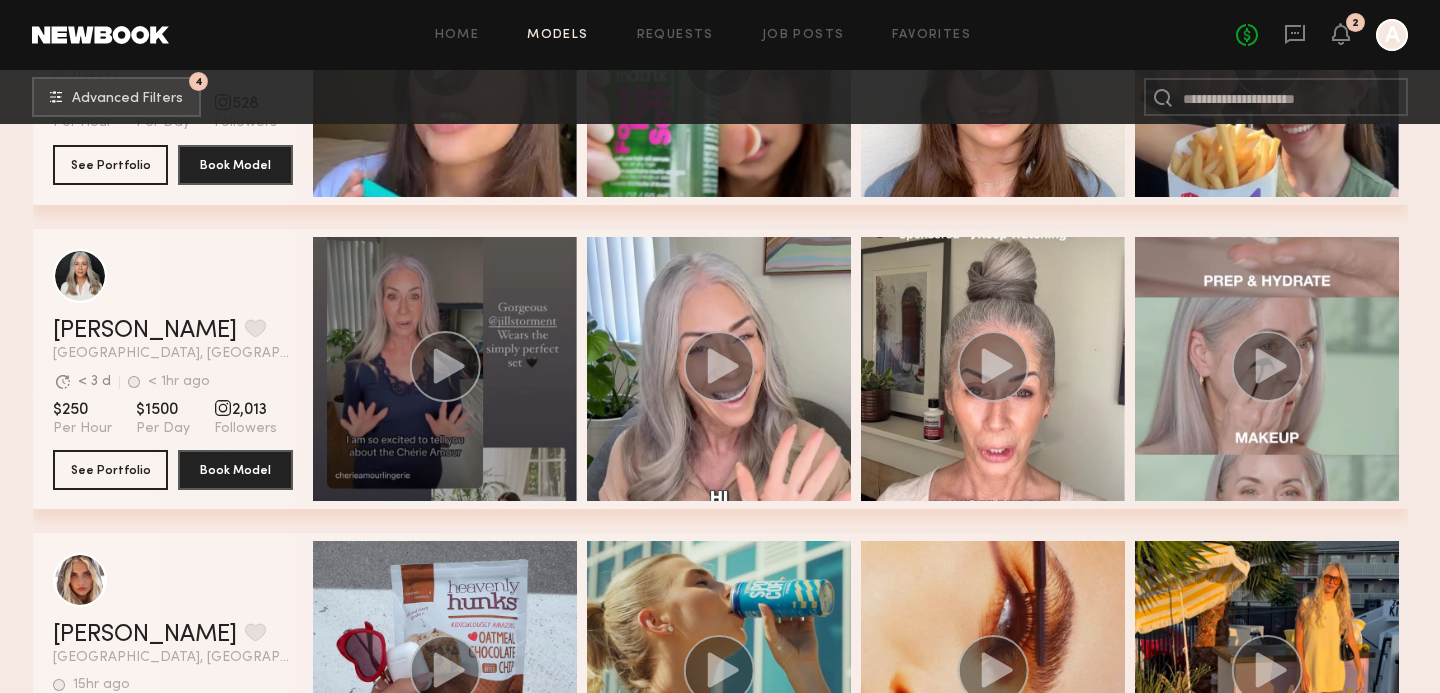 click 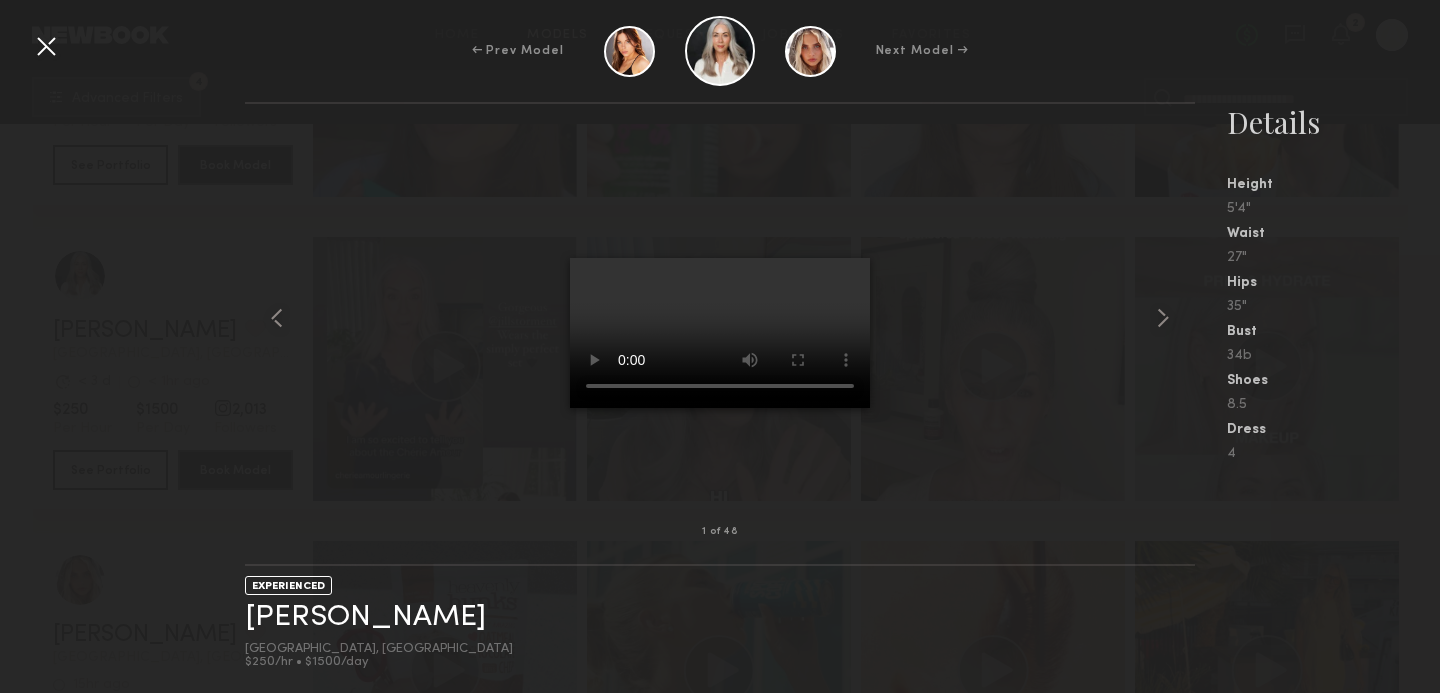 click at bounding box center (720, 318) 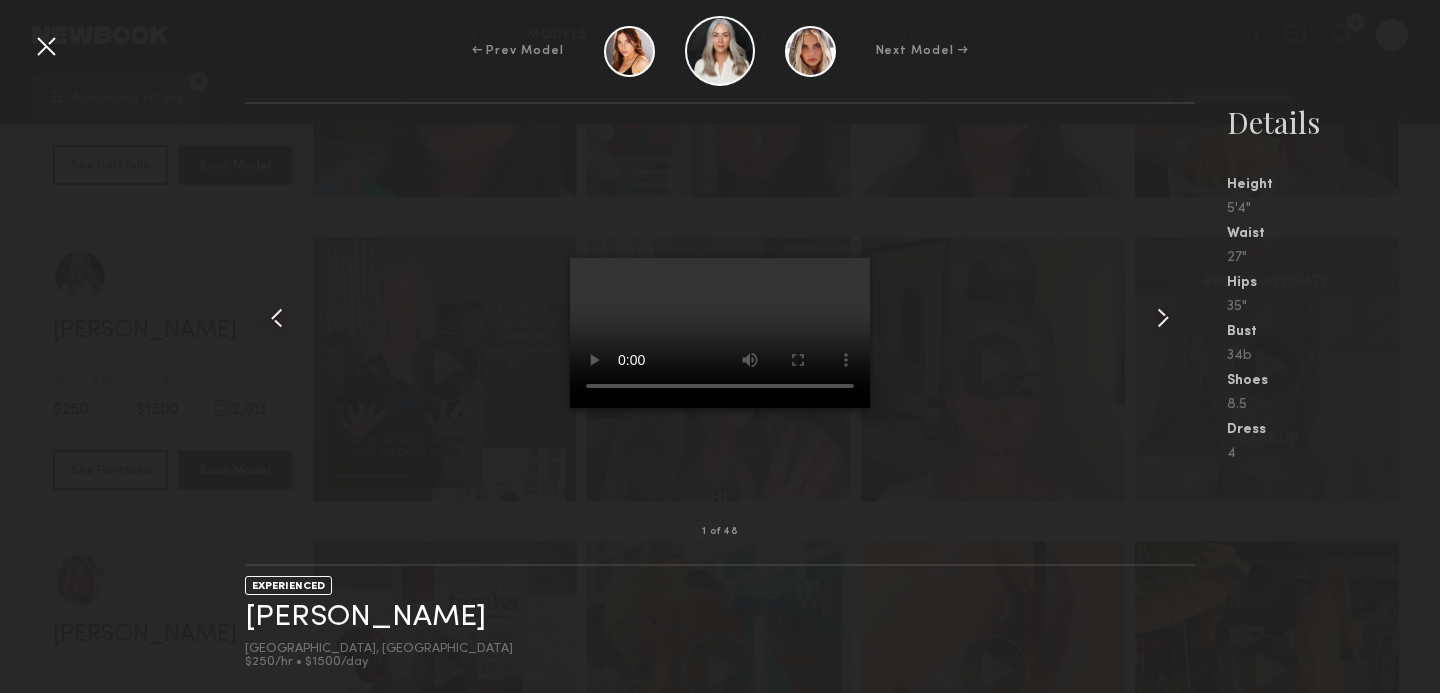 click at bounding box center (1163, 318) 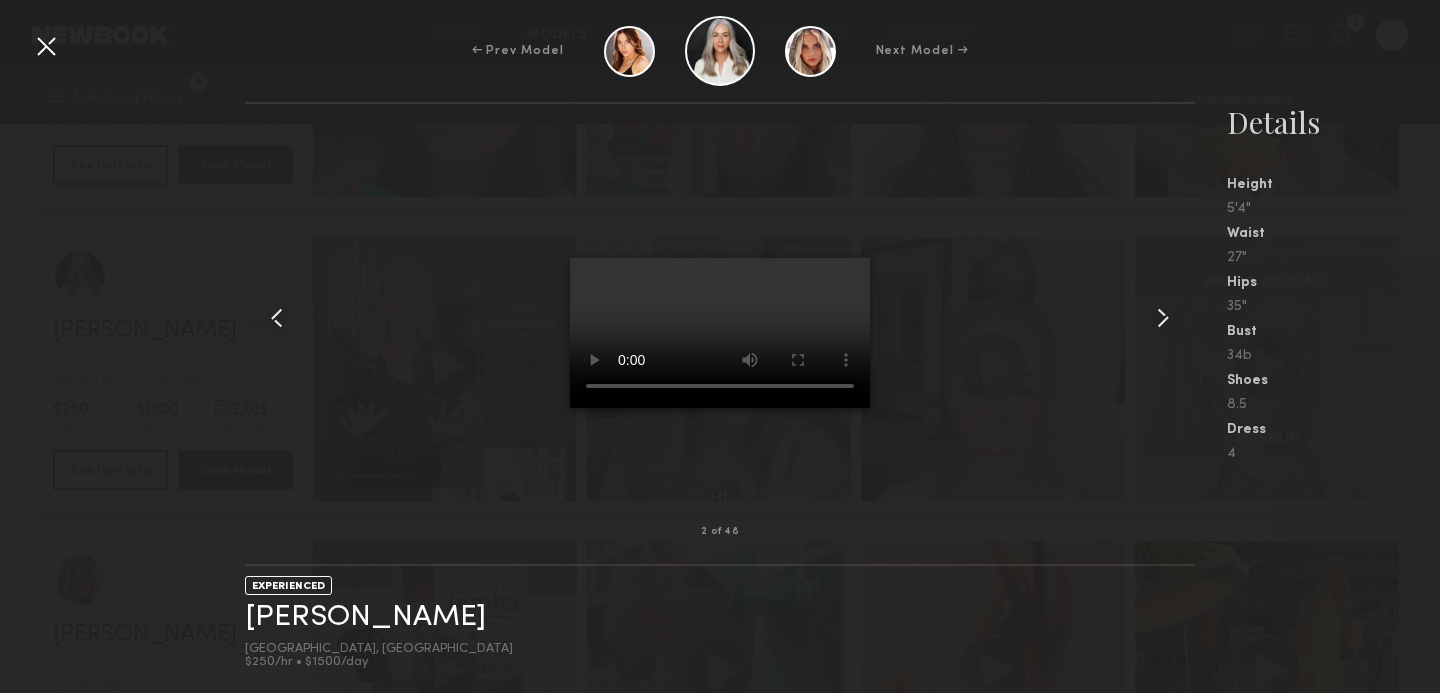 click at bounding box center [720, 318] 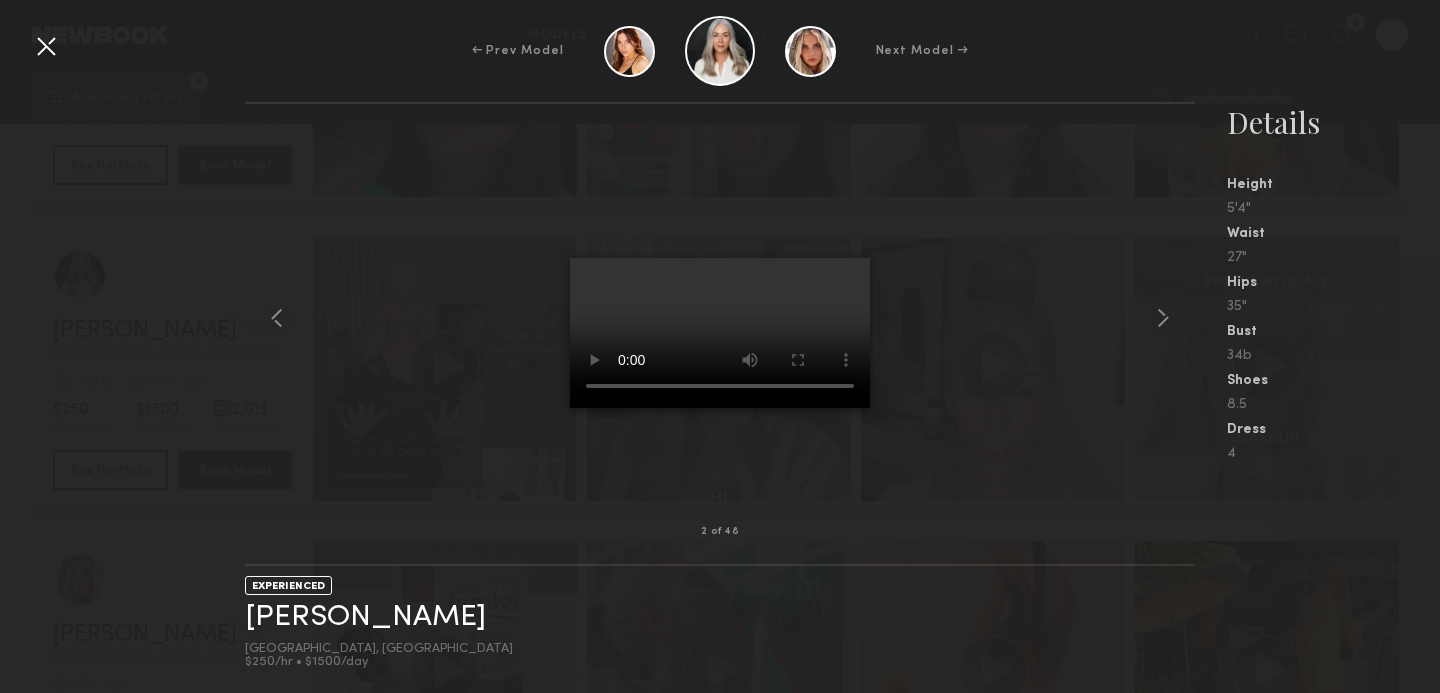 click at bounding box center (46, 46) 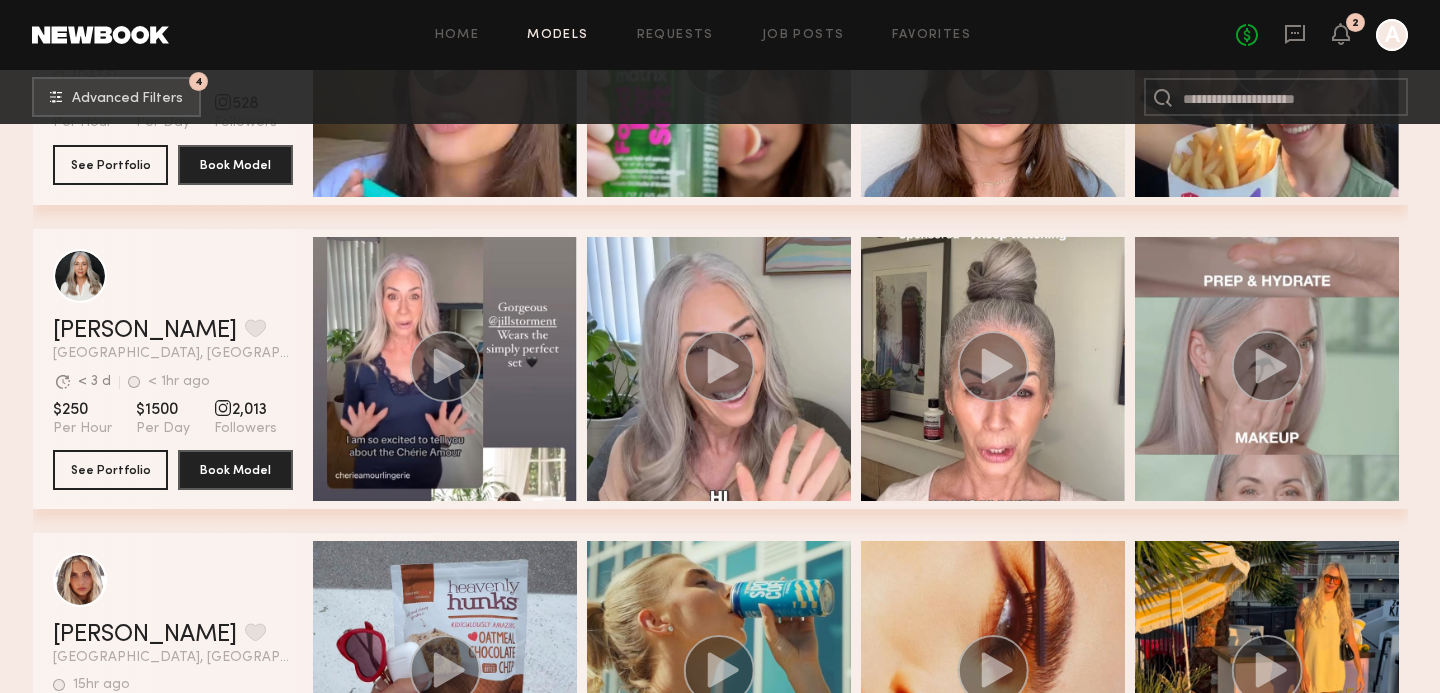 scroll, scrollTop: 6440, scrollLeft: 0, axis: vertical 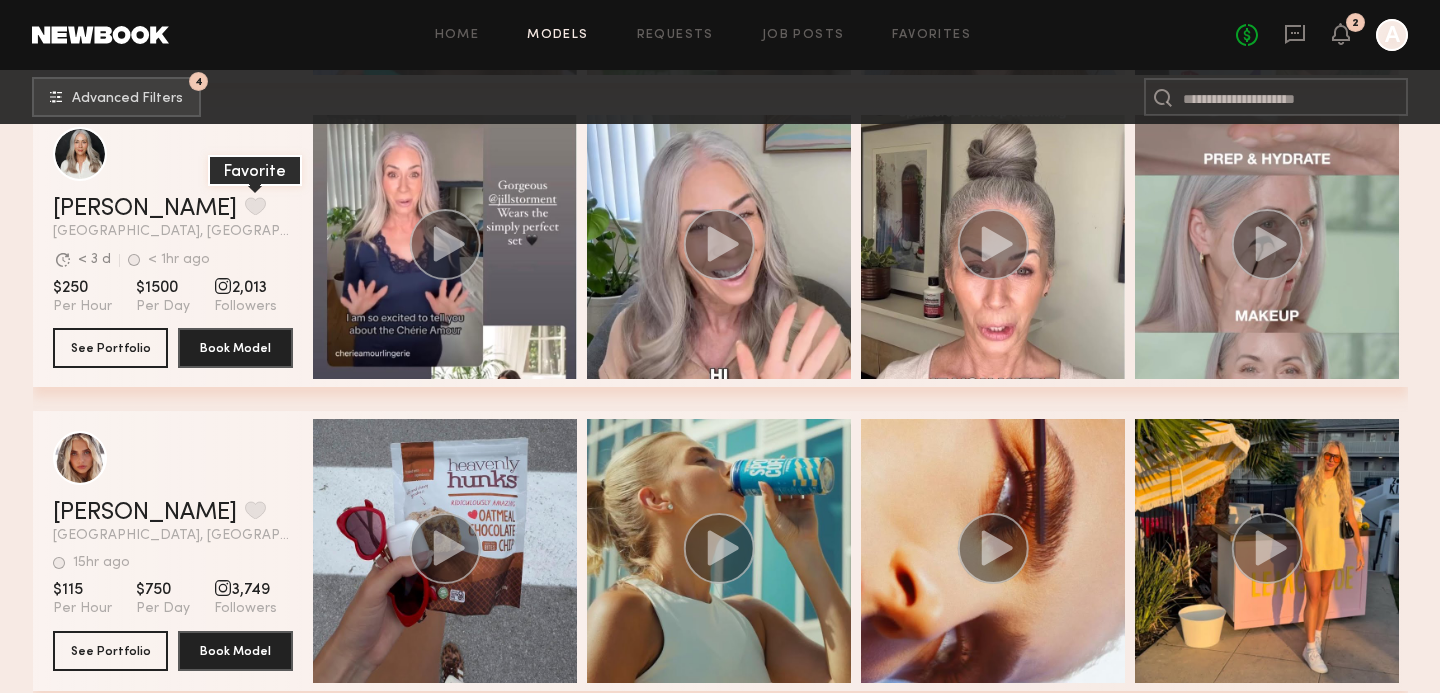 click 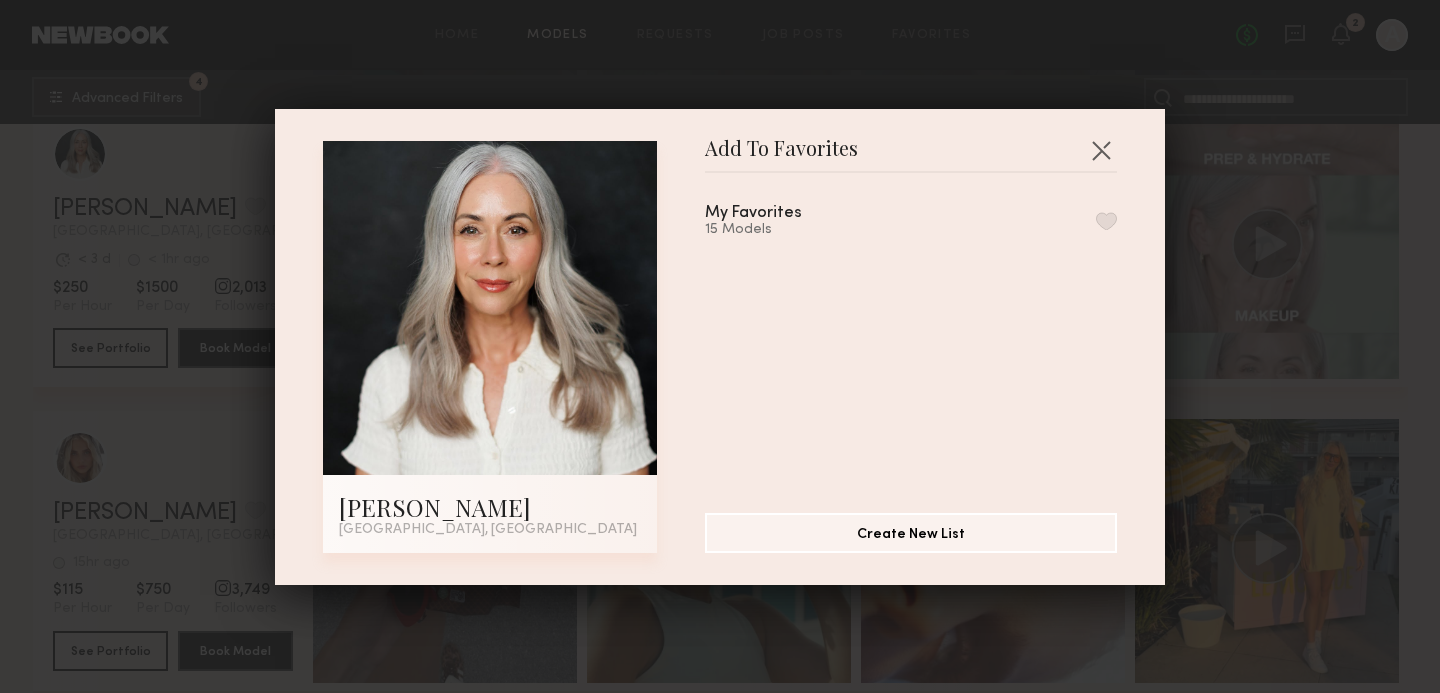 click at bounding box center [1106, 221] 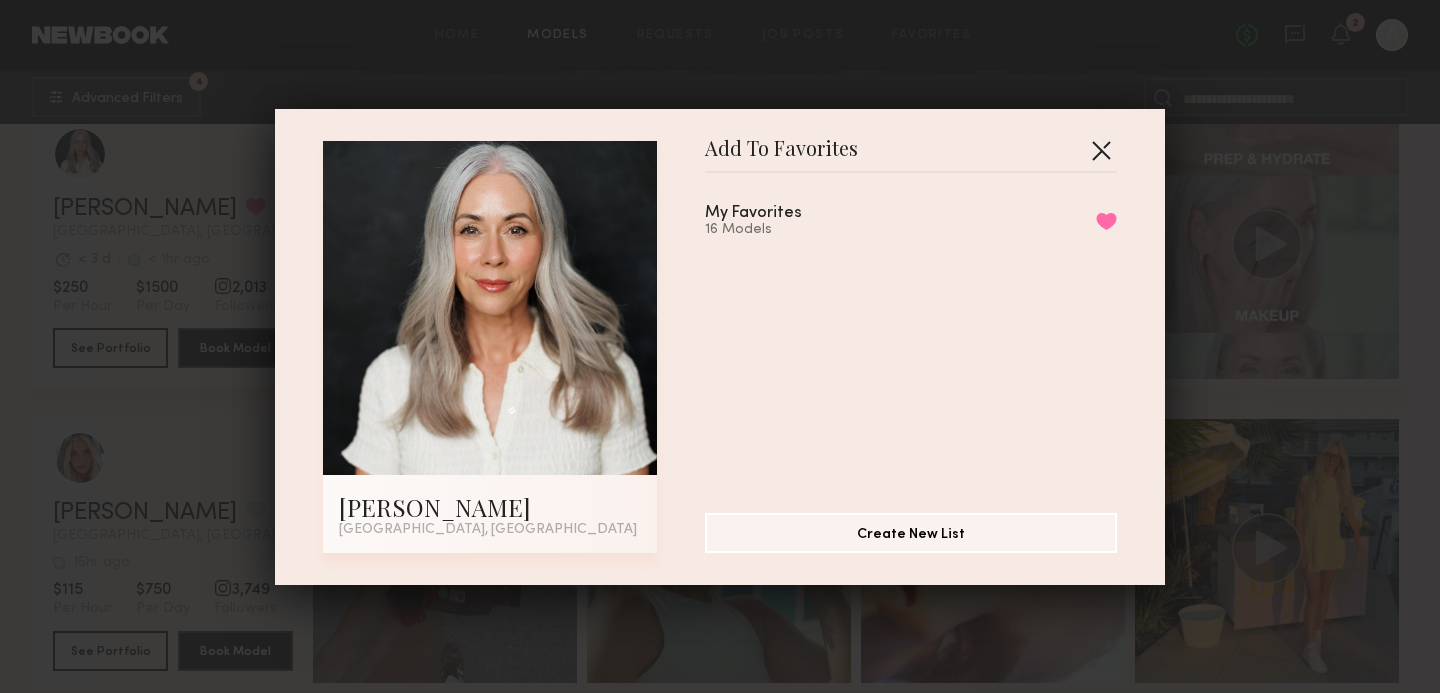 click at bounding box center [1101, 150] 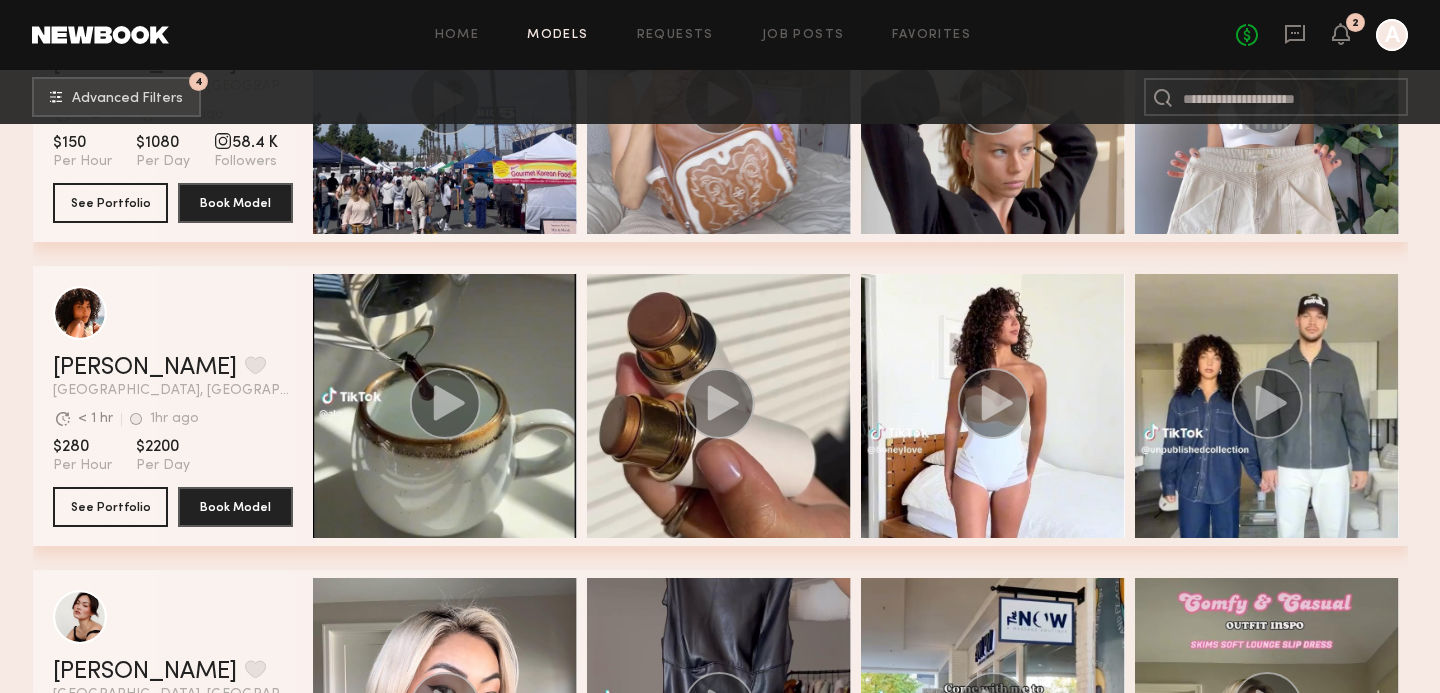 scroll, scrollTop: 7506, scrollLeft: 0, axis: vertical 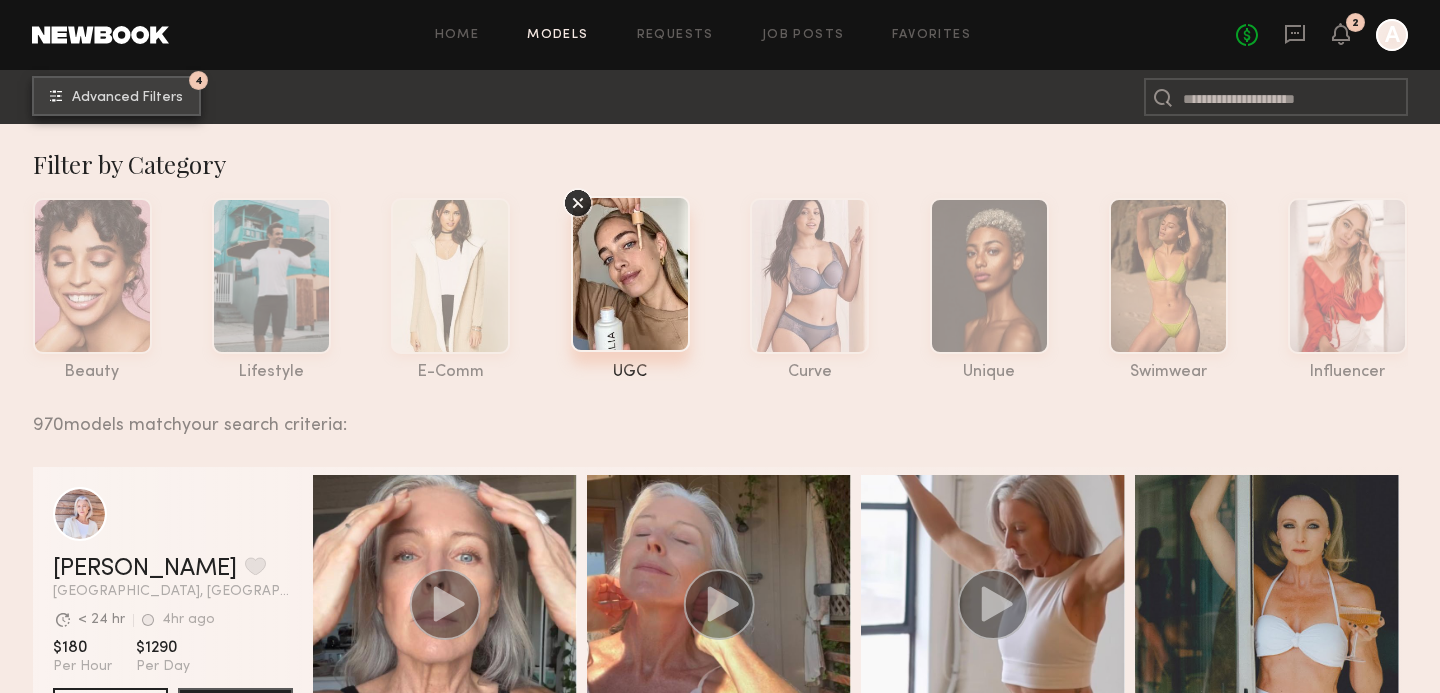click on "4 Advanced Filters" 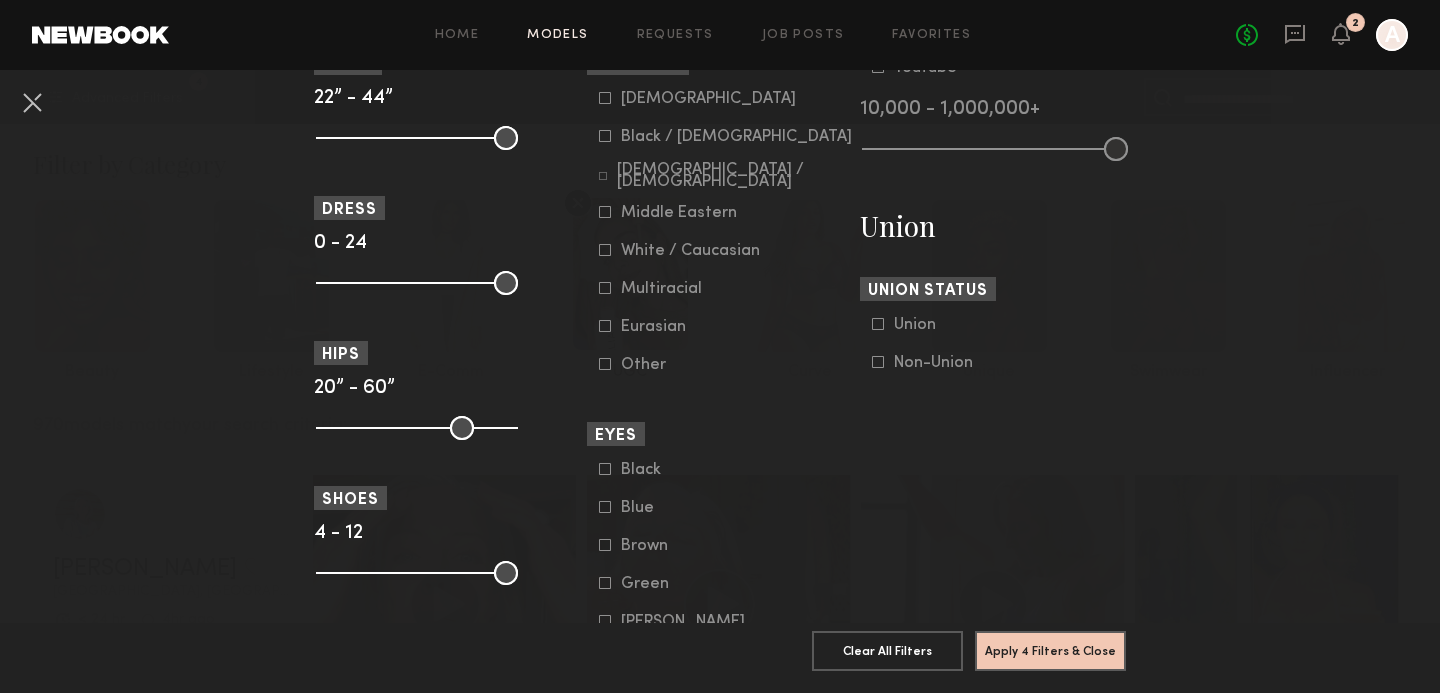 scroll, scrollTop: 1121, scrollLeft: 0, axis: vertical 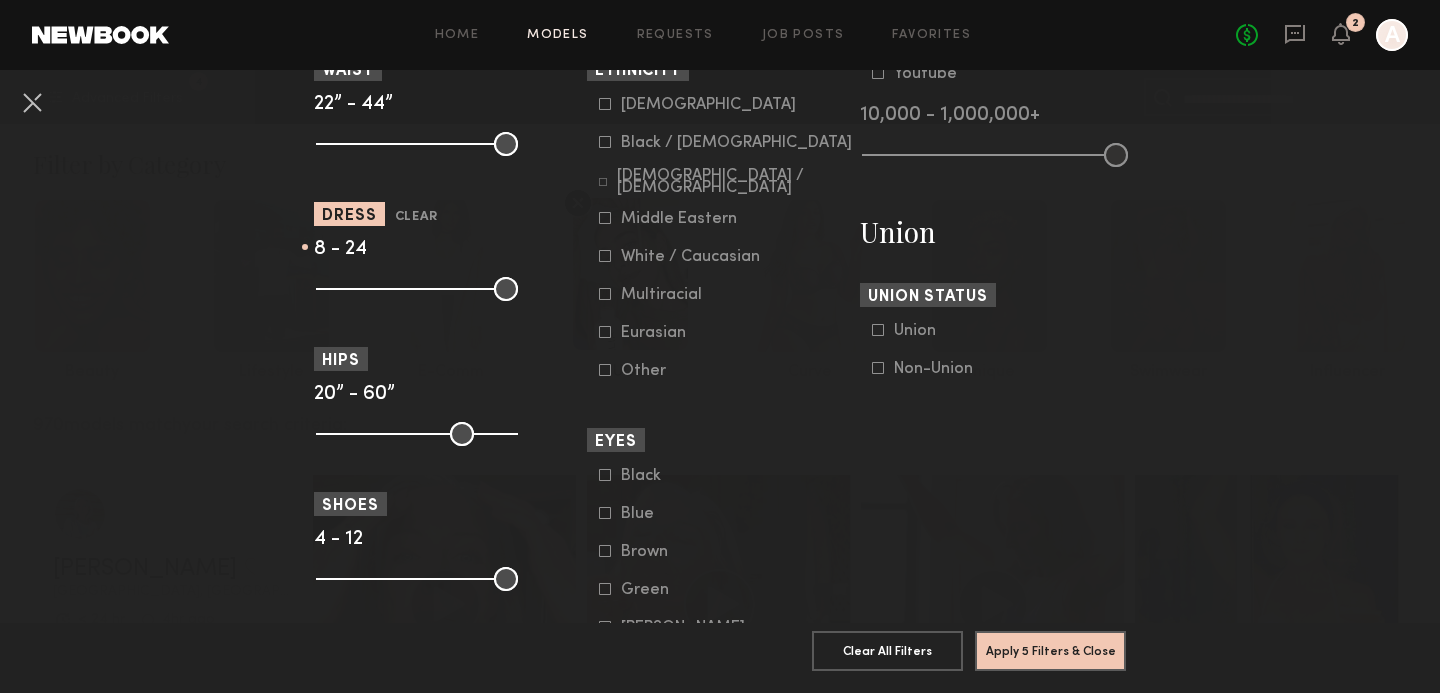 drag, startPoint x: 331, startPoint y: 298, endPoint x: 382, endPoint y: 307, distance: 51.78803 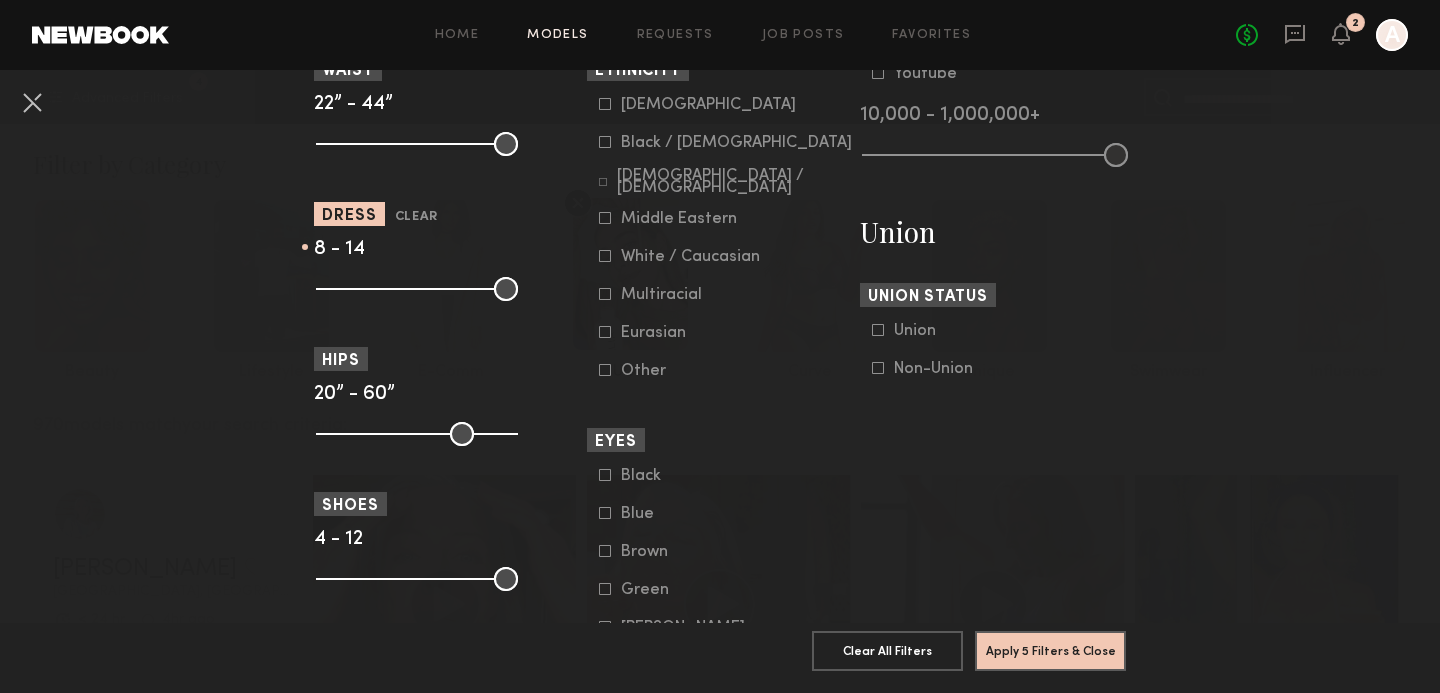 drag, startPoint x: 510, startPoint y: 286, endPoint x: 431, endPoint y: 297, distance: 79.762146 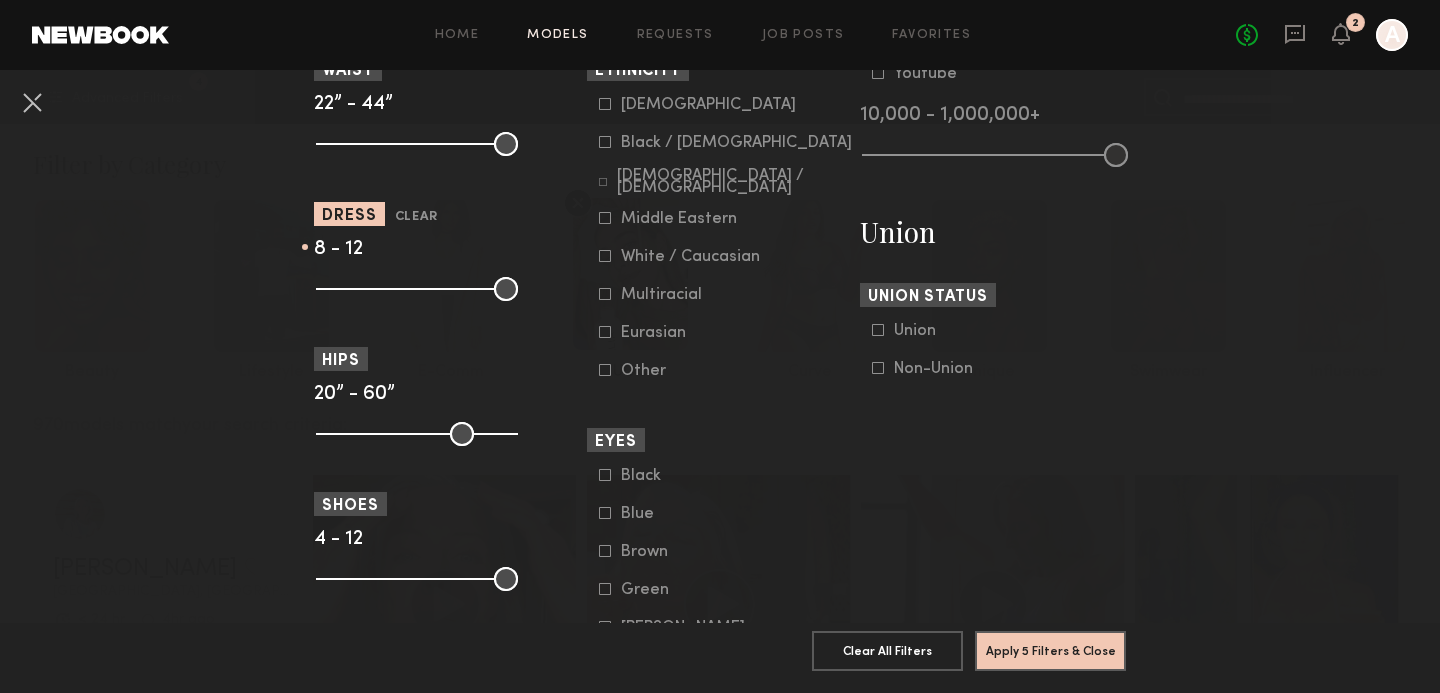 type on "**" 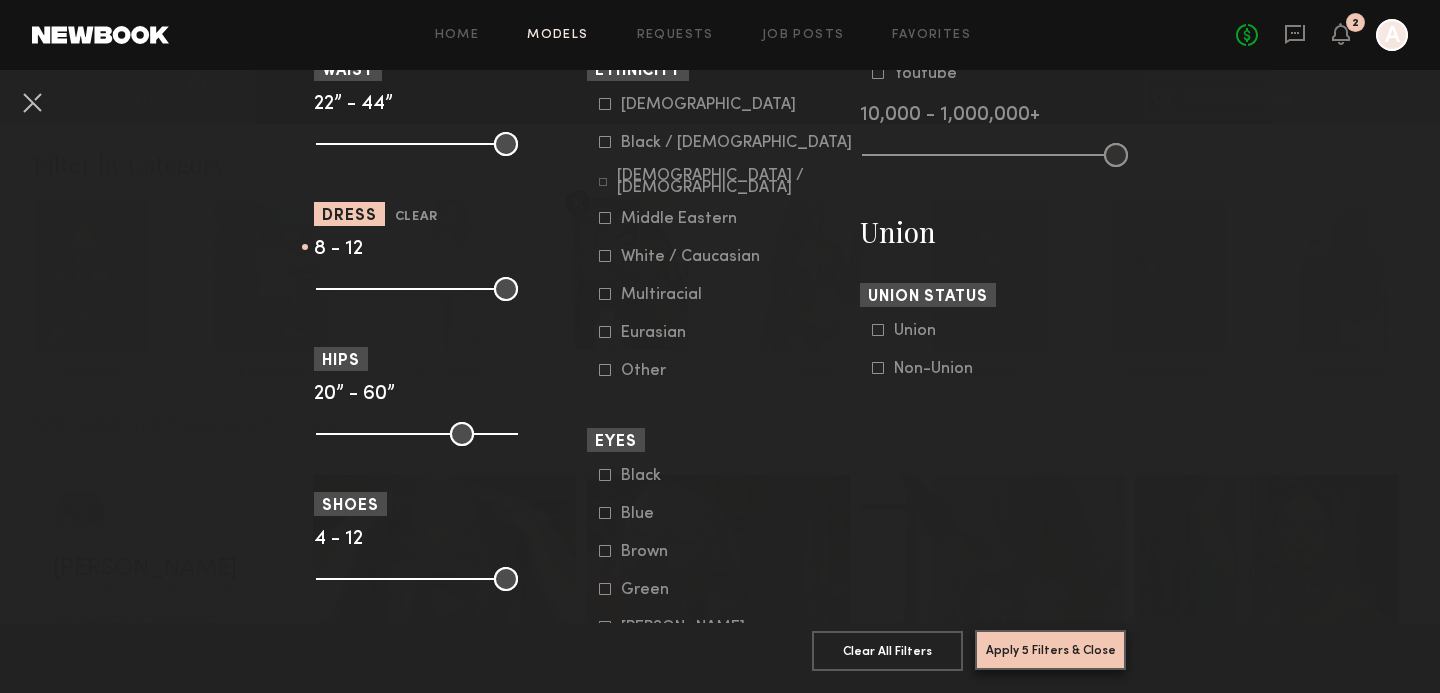 click on "Apply 5 Filters & Close" 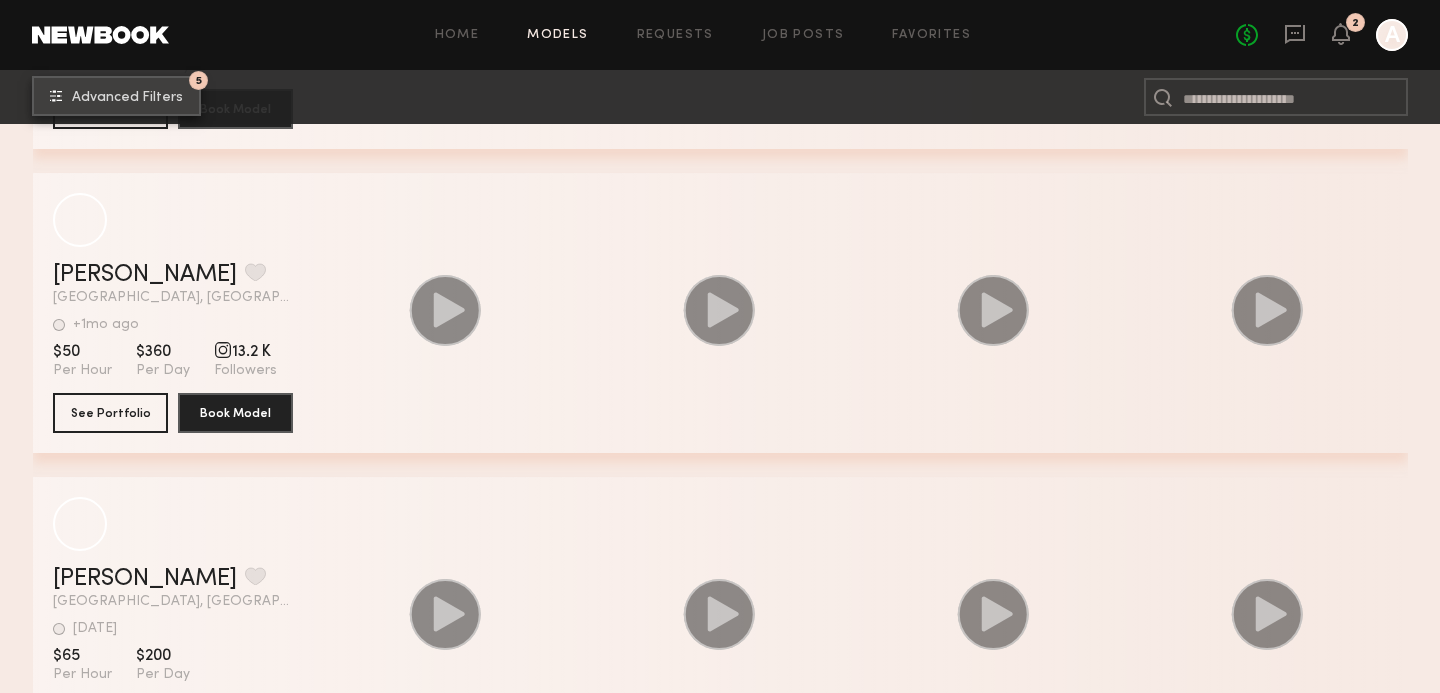 scroll, scrollTop: 11904, scrollLeft: 0, axis: vertical 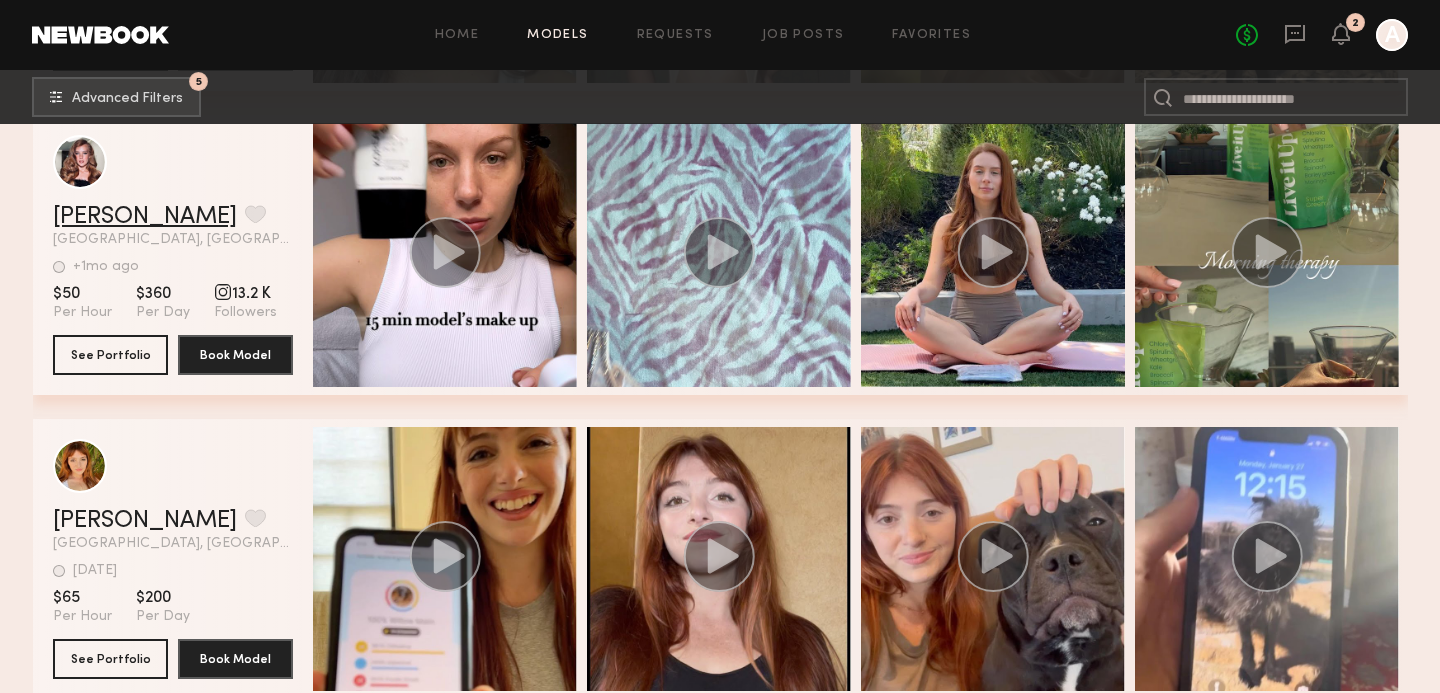 click on "[PERSON_NAME]" 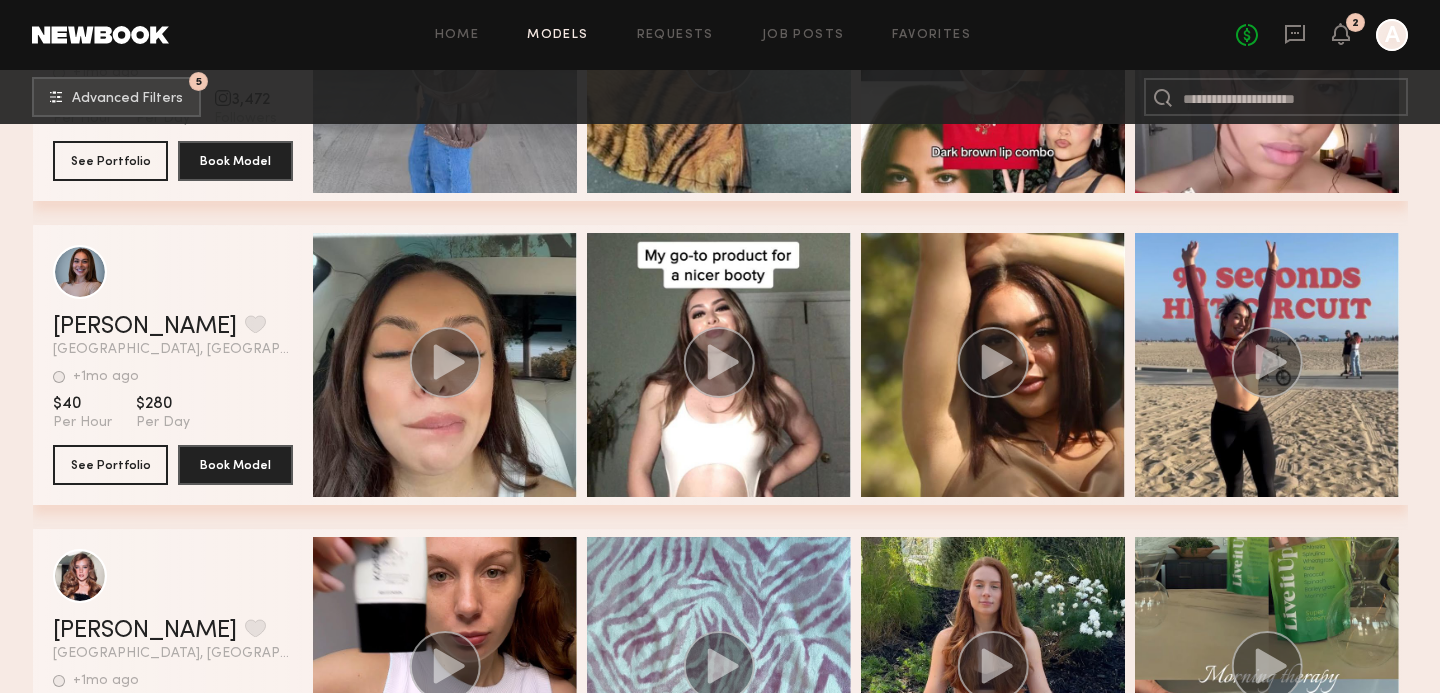 scroll, scrollTop: 11498, scrollLeft: 0, axis: vertical 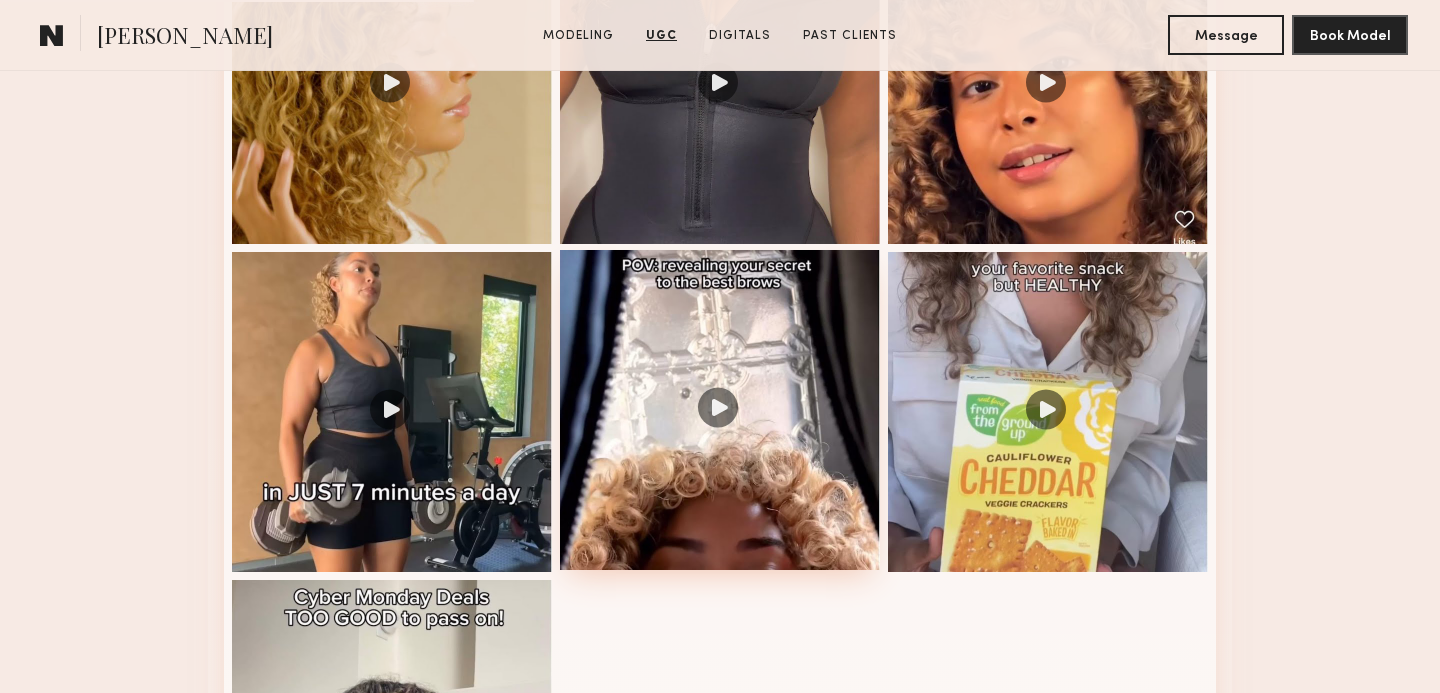 click at bounding box center [720, 410] 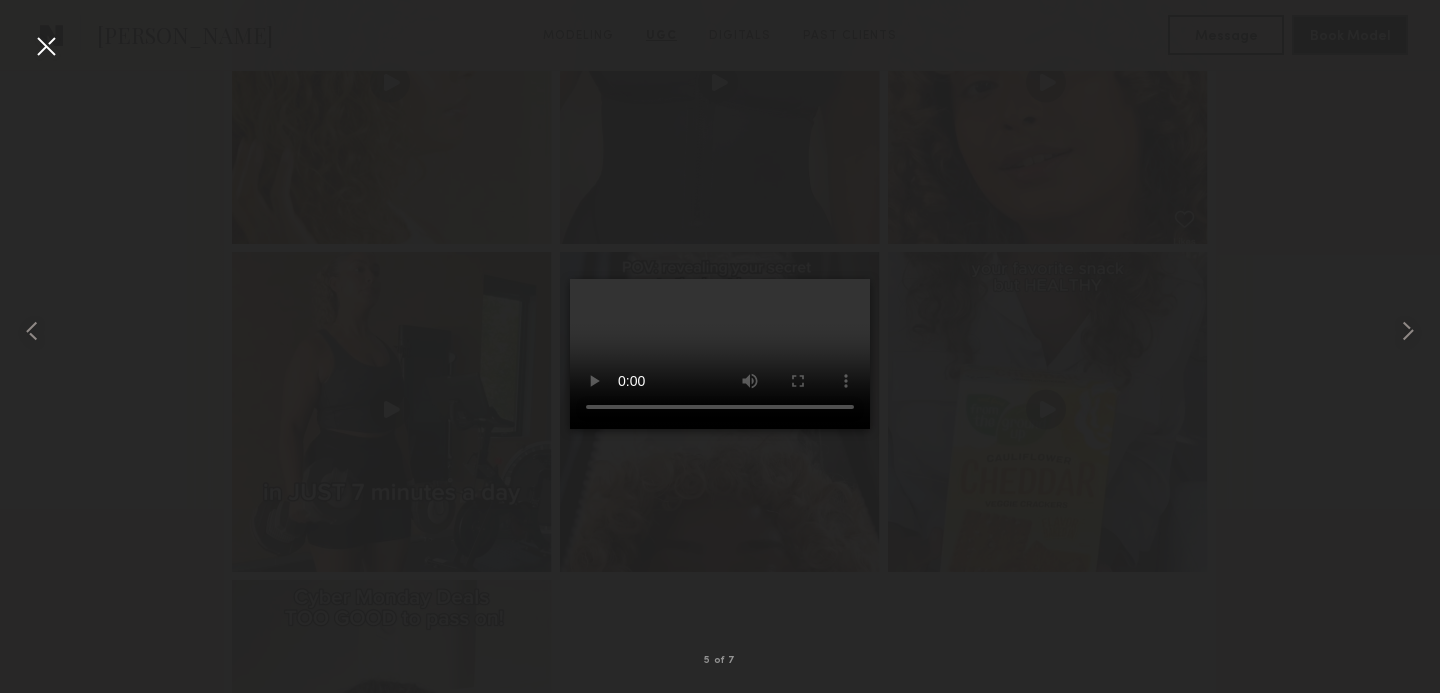 click at bounding box center (720, 330) 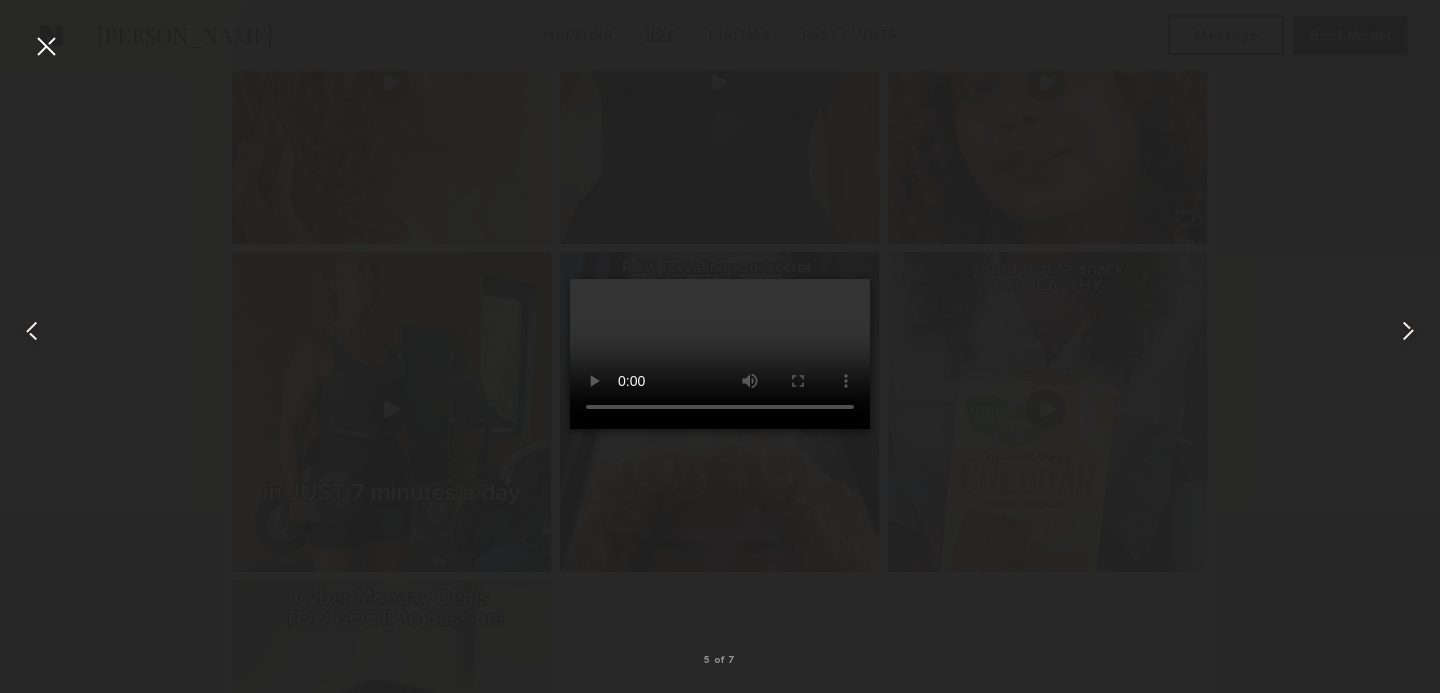 click at bounding box center (720, 330) 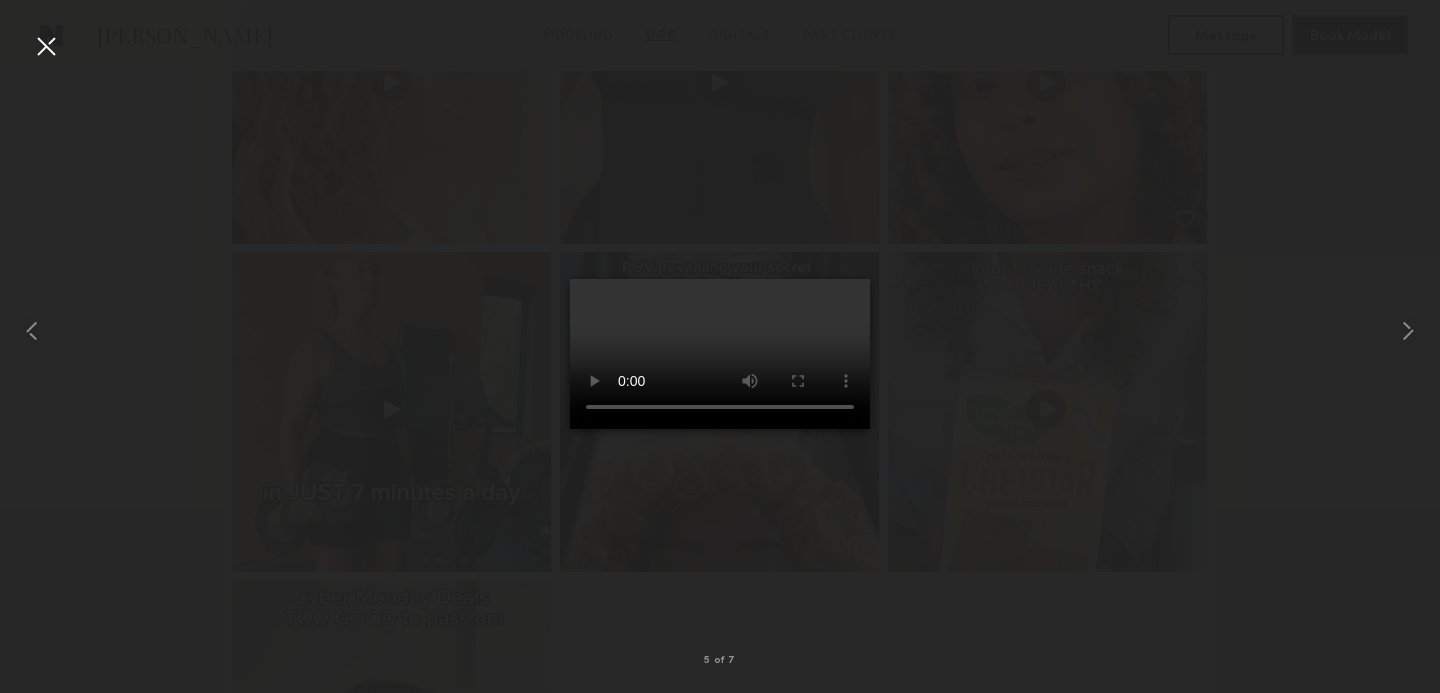 click at bounding box center (46, 46) 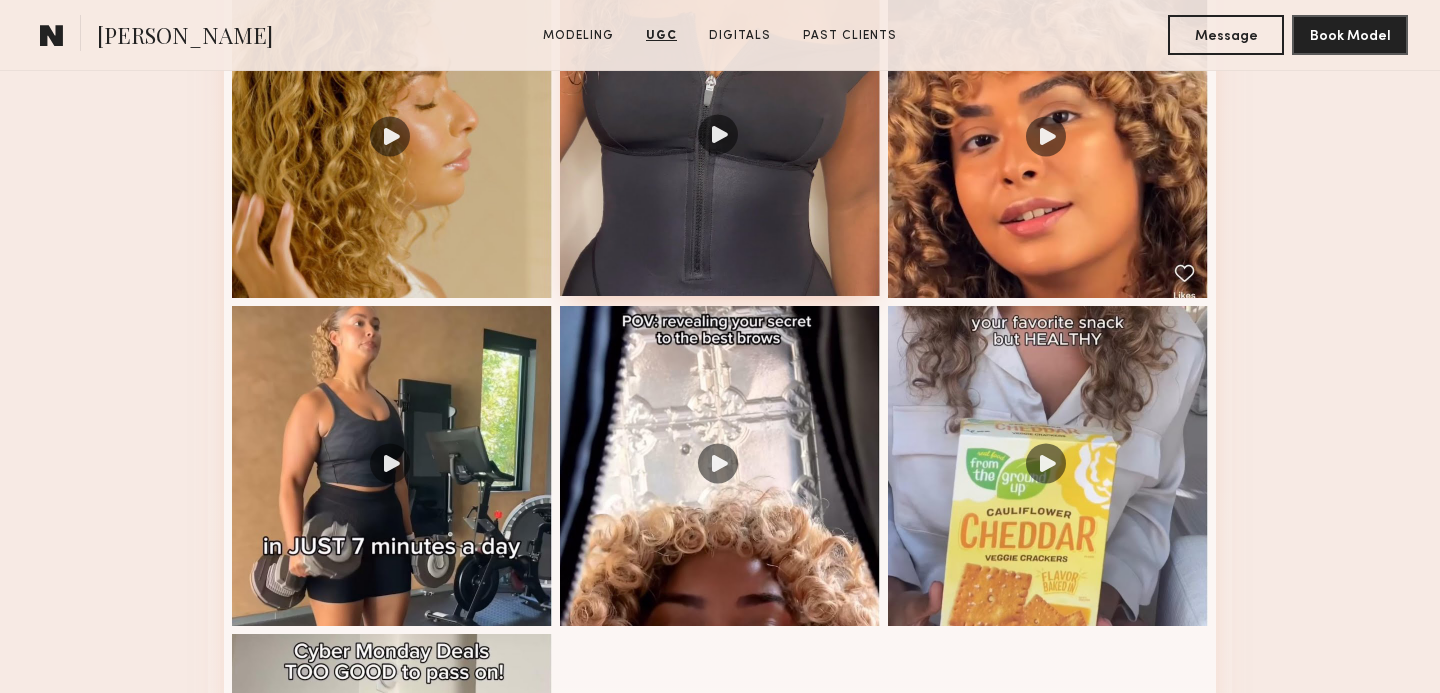 scroll, scrollTop: 2207, scrollLeft: 0, axis: vertical 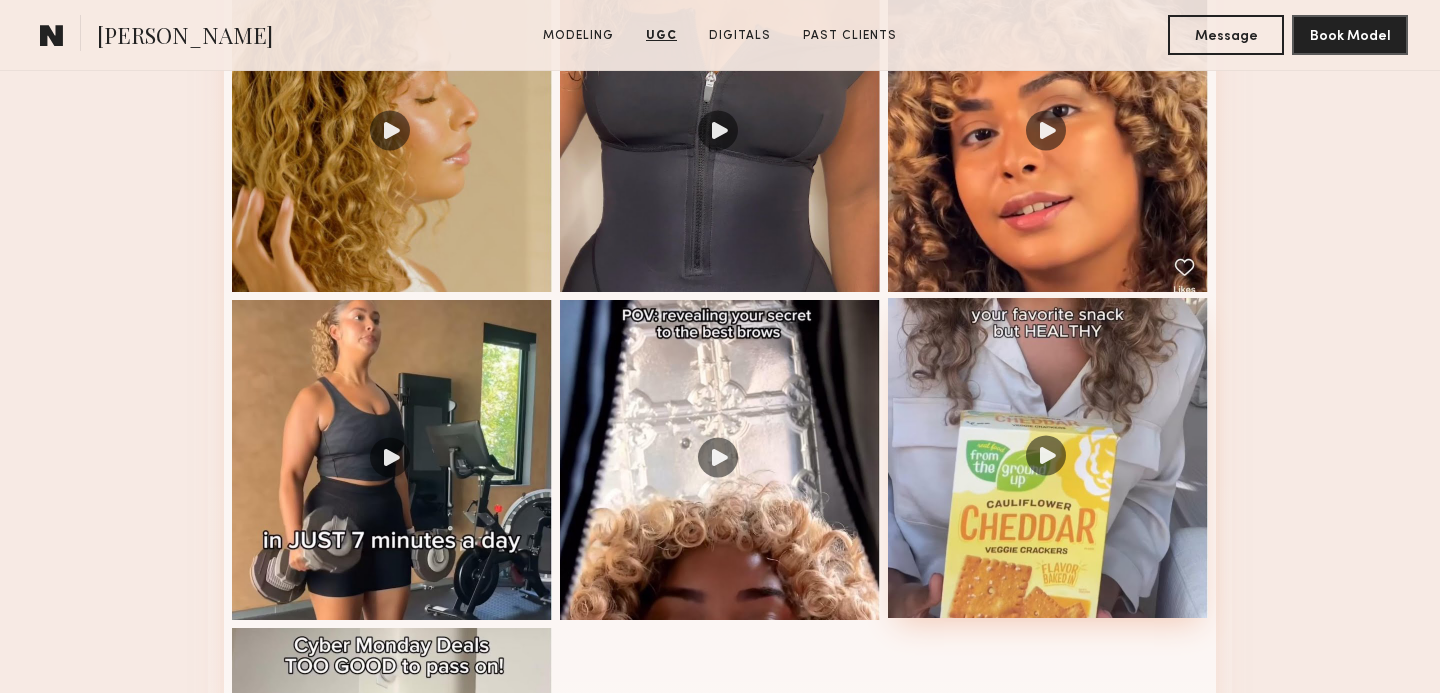 click at bounding box center (1048, 458) 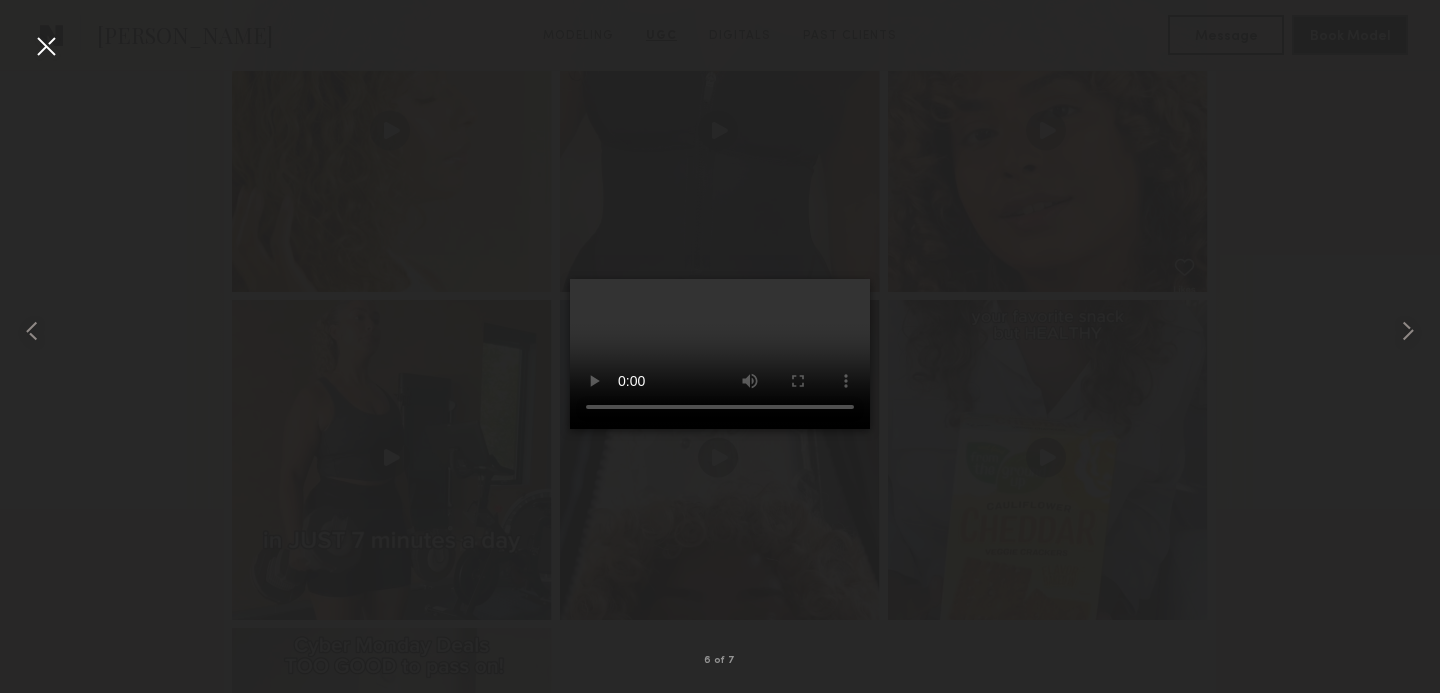 click at bounding box center [720, 330] 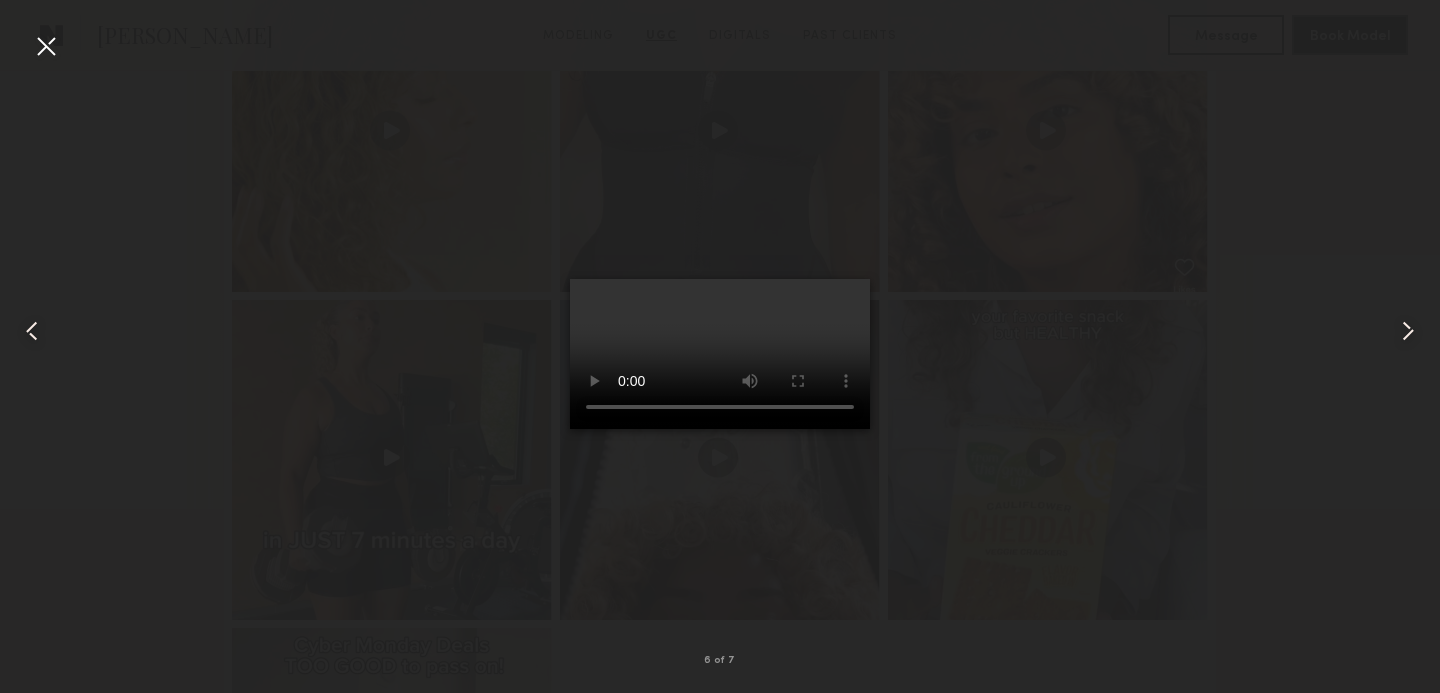 click at bounding box center [46, 46] 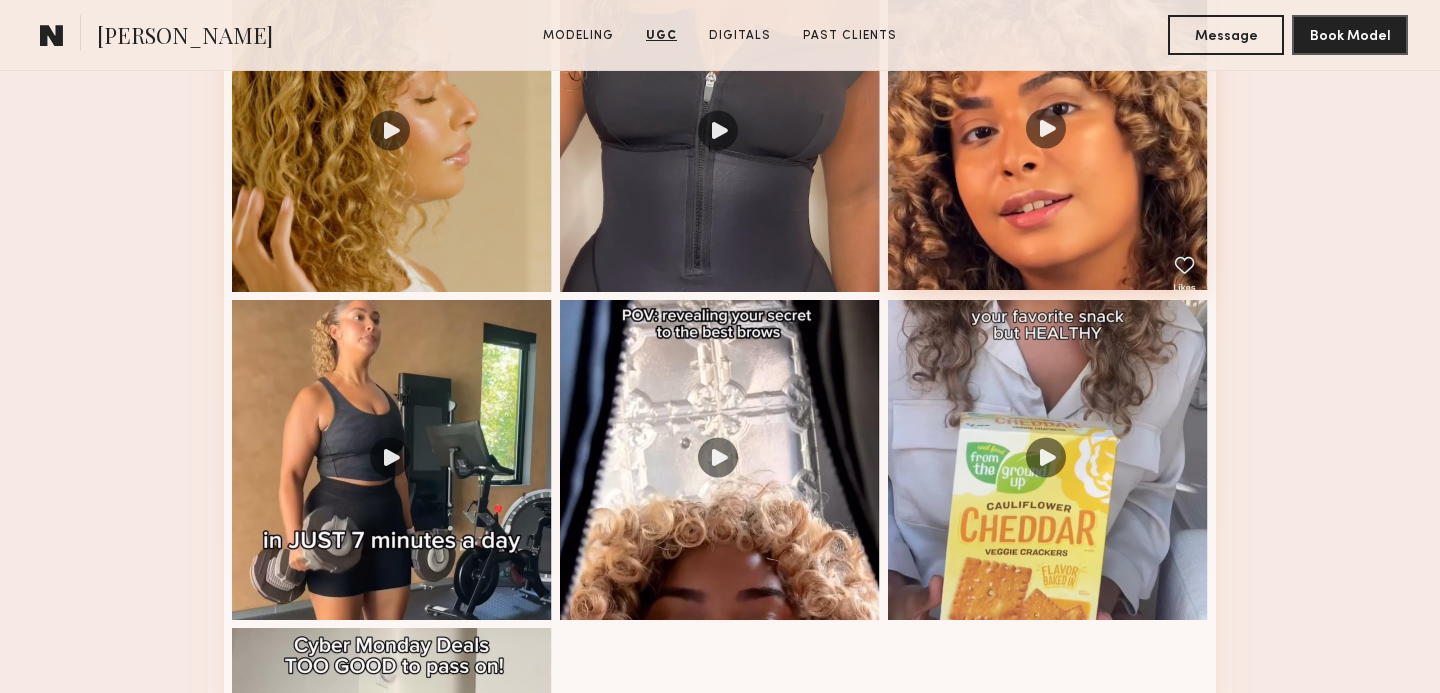 click at bounding box center (1048, 130) 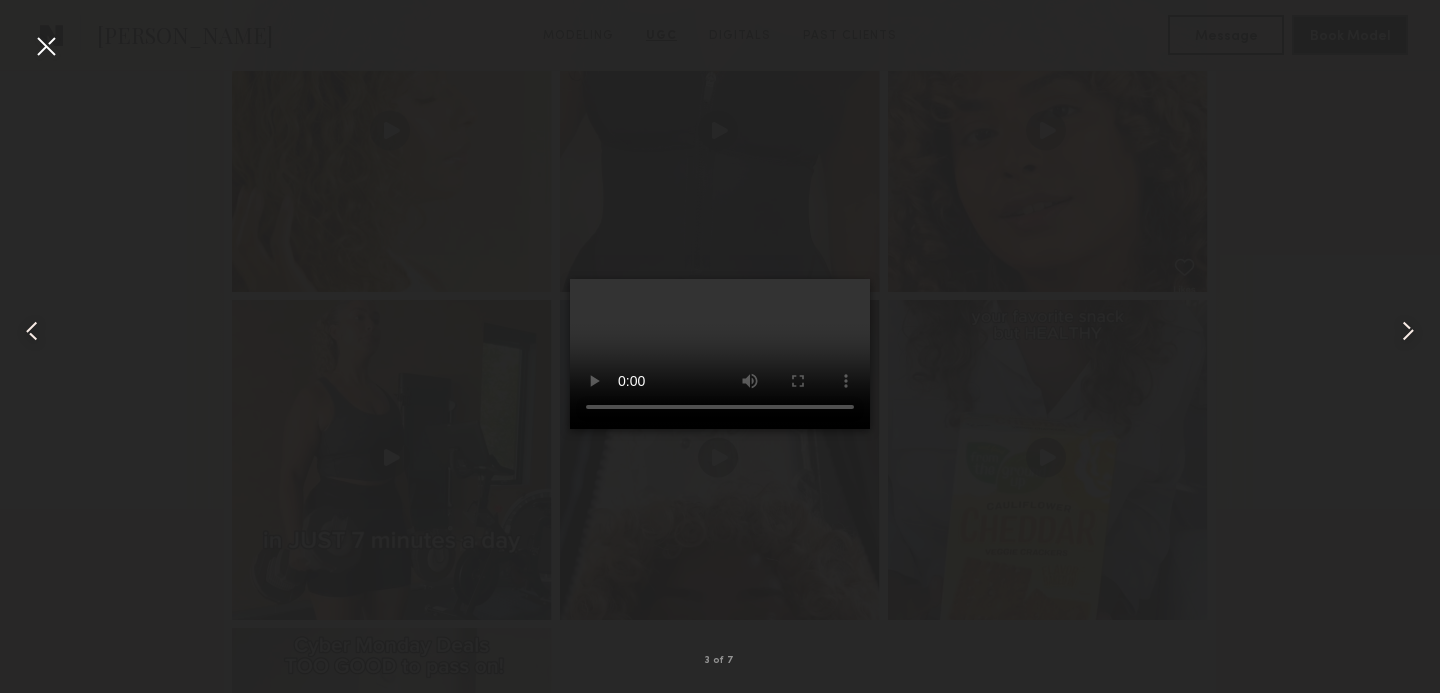 click at bounding box center [720, 330] 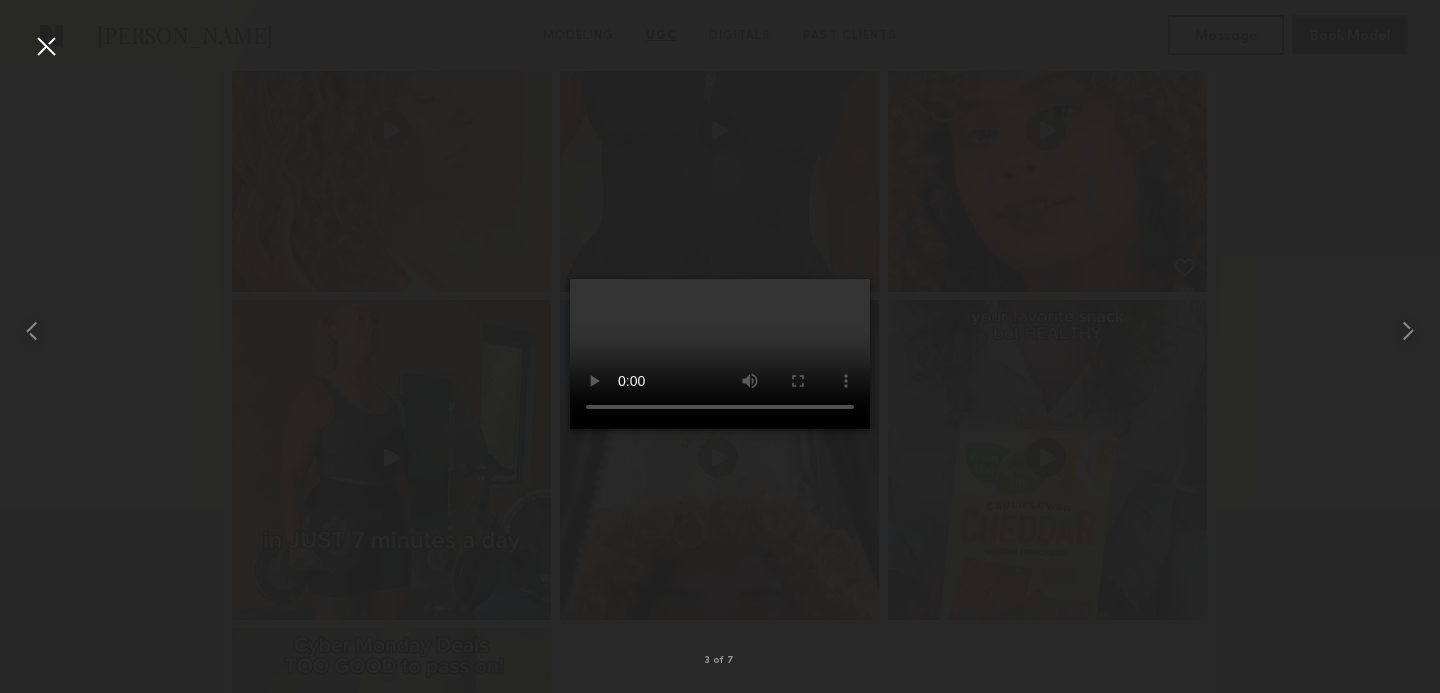 click on "3 of 7" at bounding box center [720, 346] 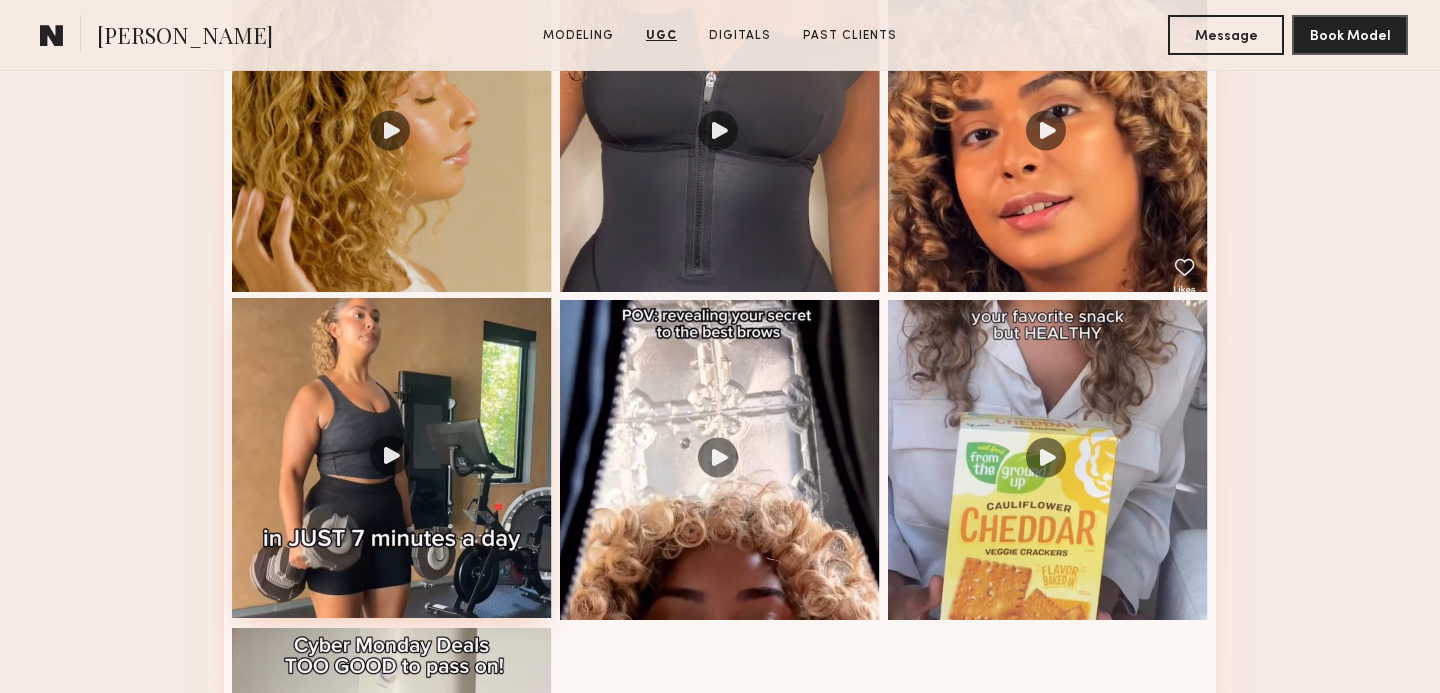 click at bounding box center (392, 458) 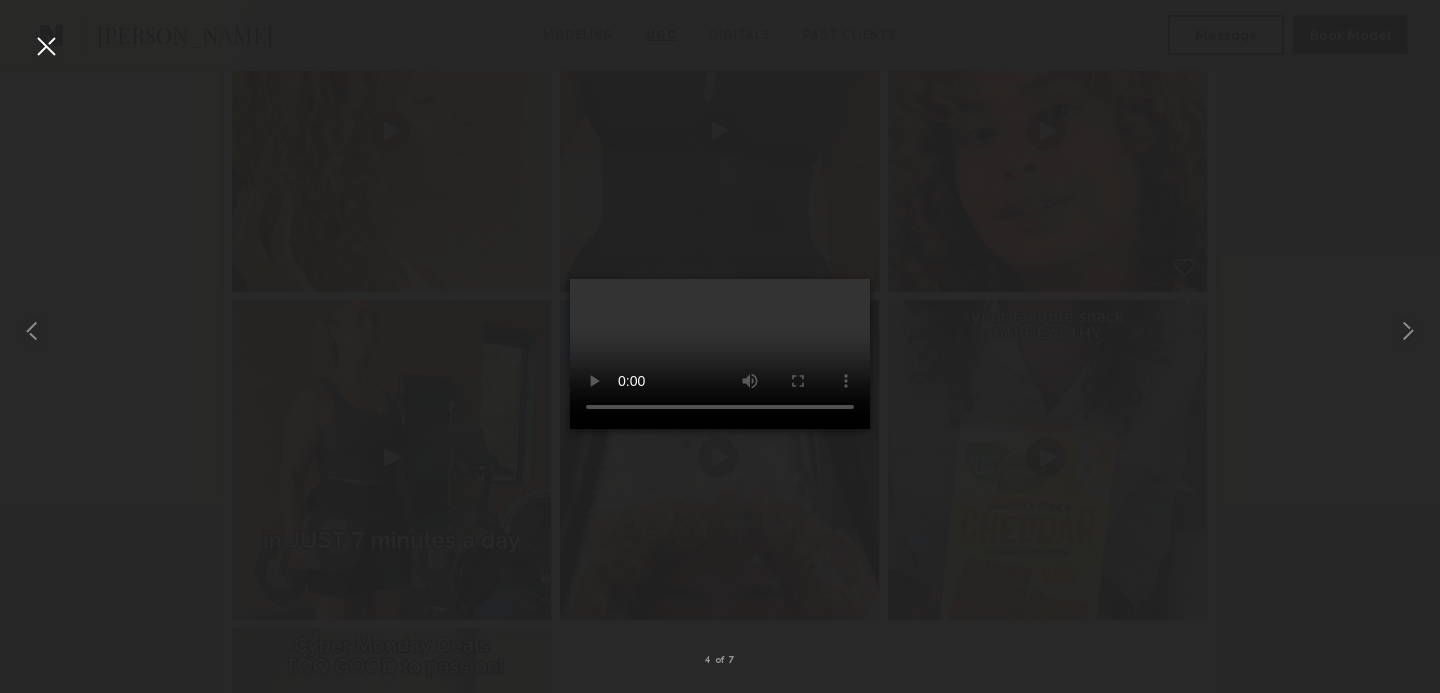click at bounding box center (720, 330) 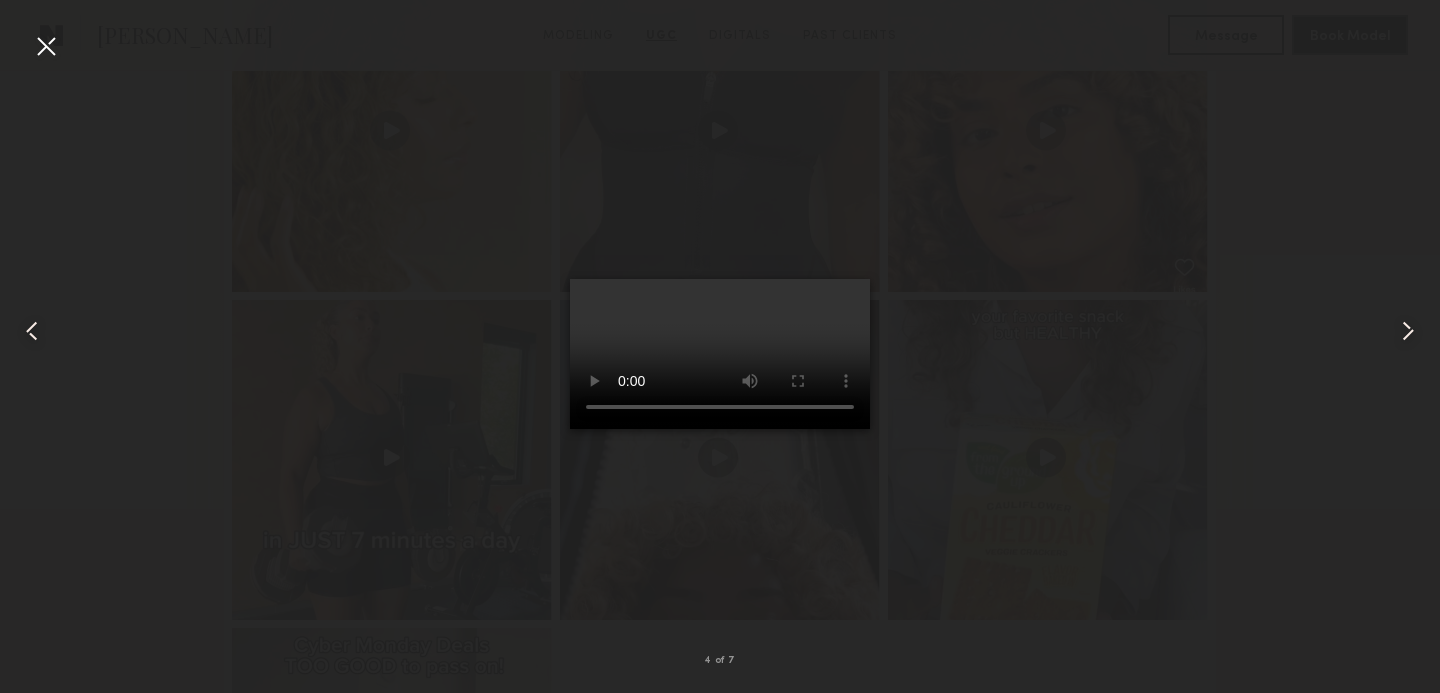 click at bounding box center (46, 46) 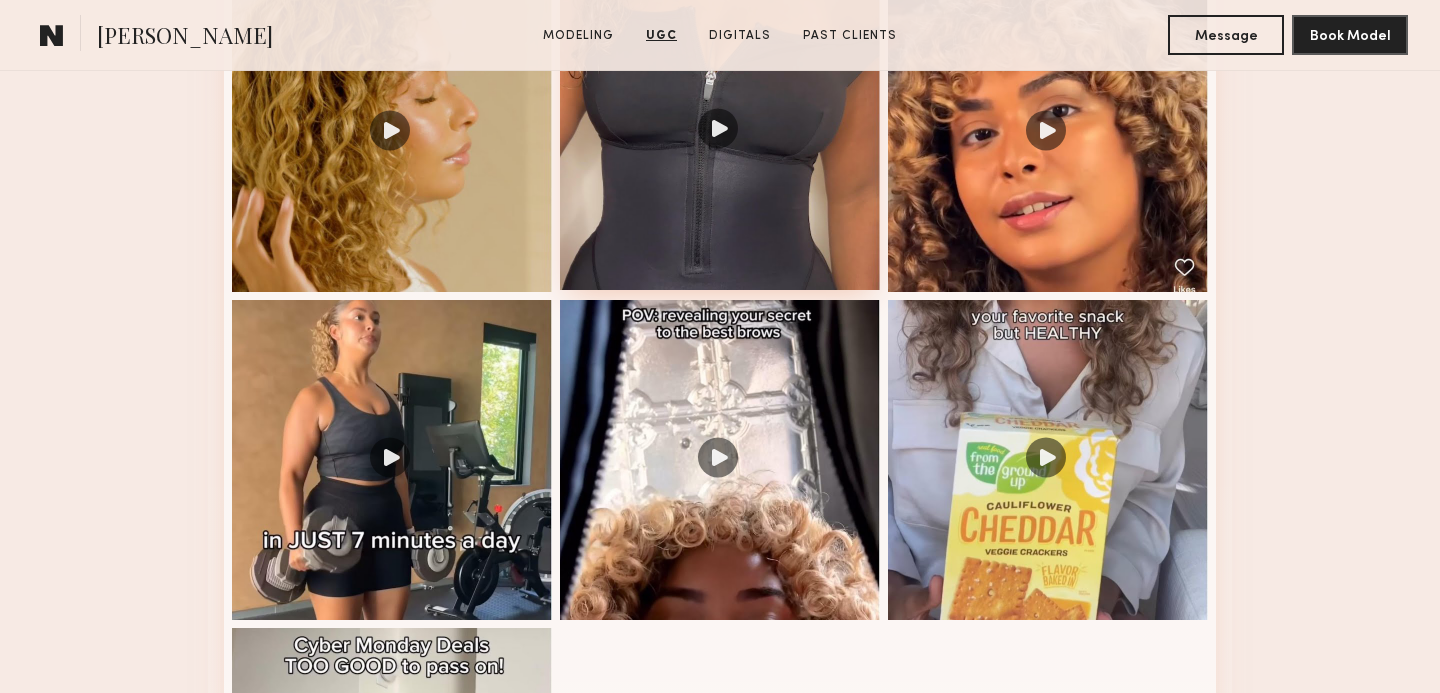 click at bounding box center (720, 130) 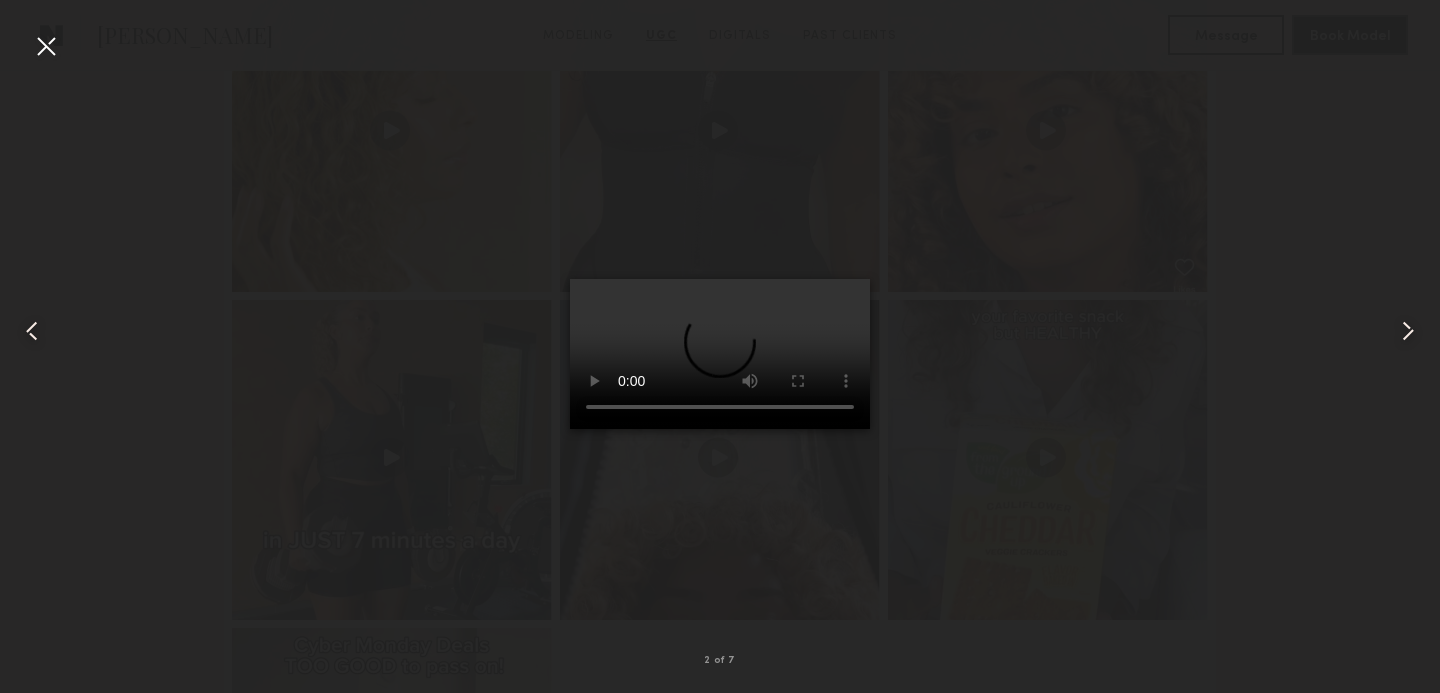 click at bounding box center (720, 330) 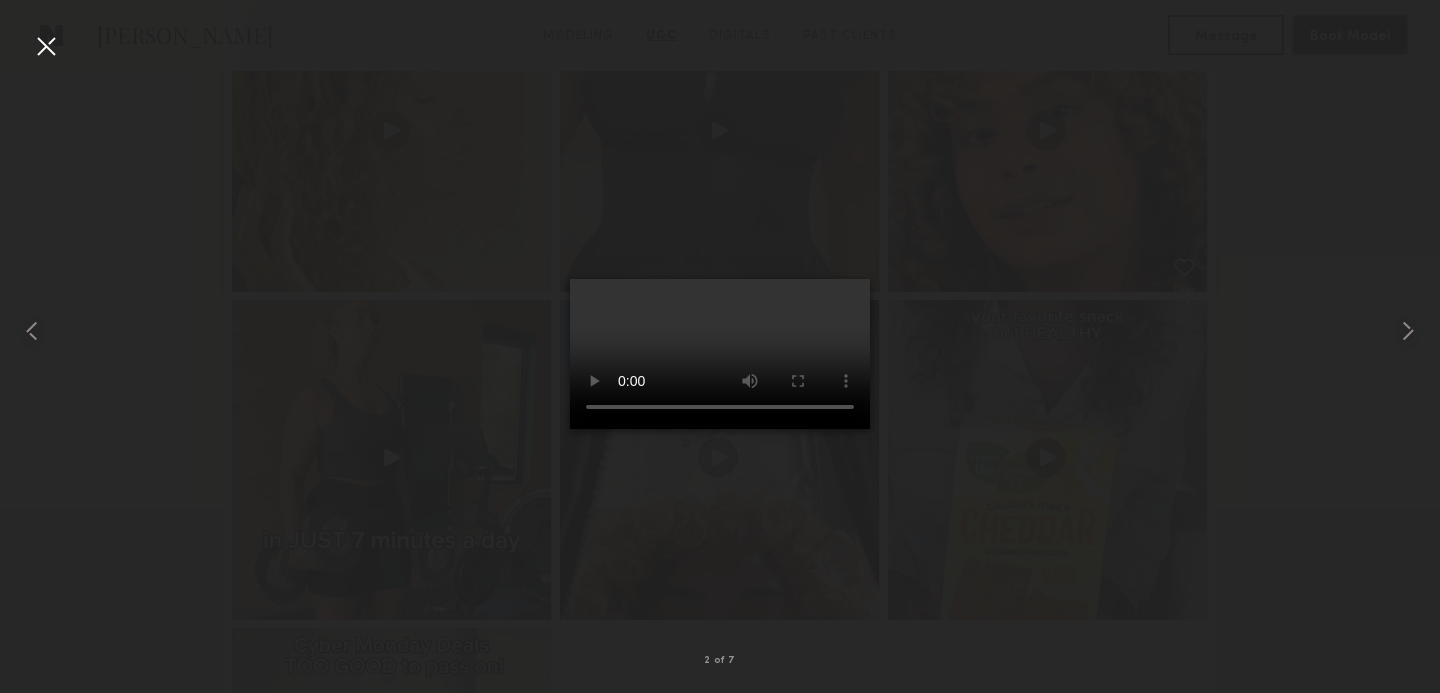 click at bounding box center (46, 46) 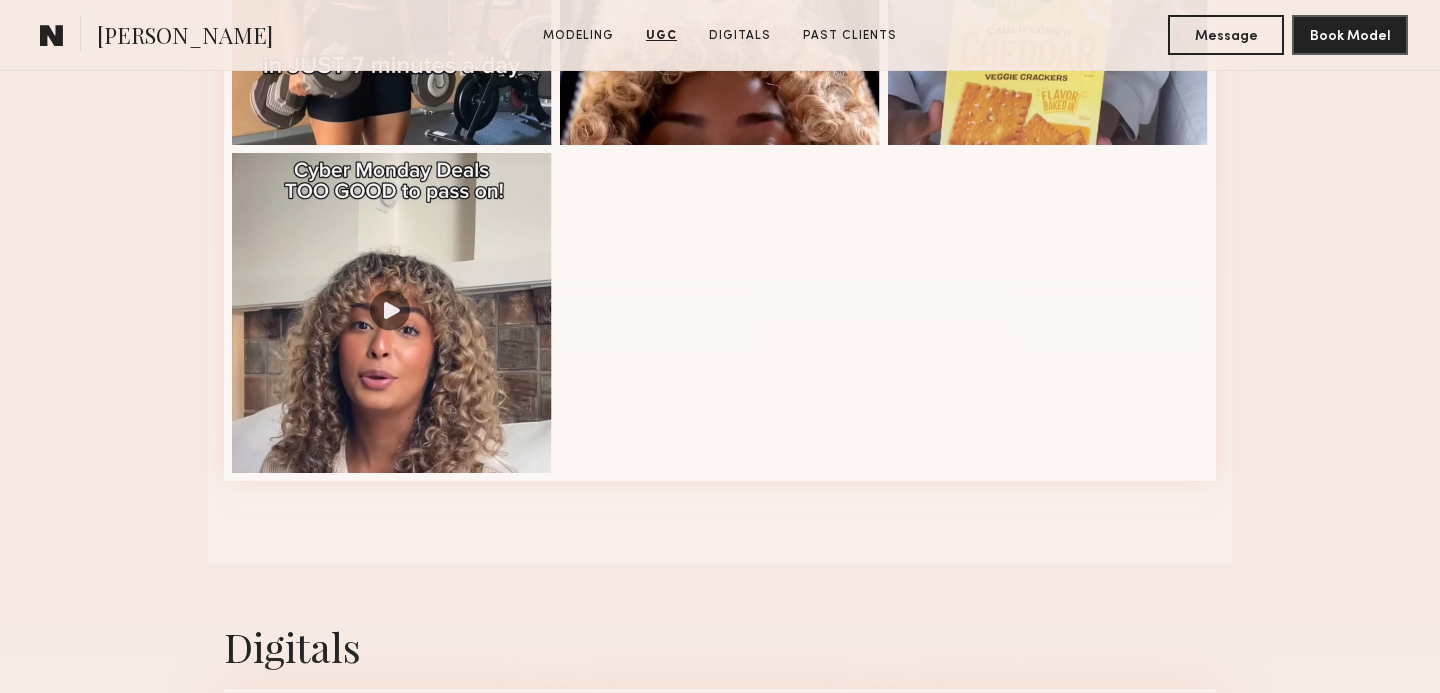 scroll, scrollTop: 2791, scrollLeft: 0, axis: vertical 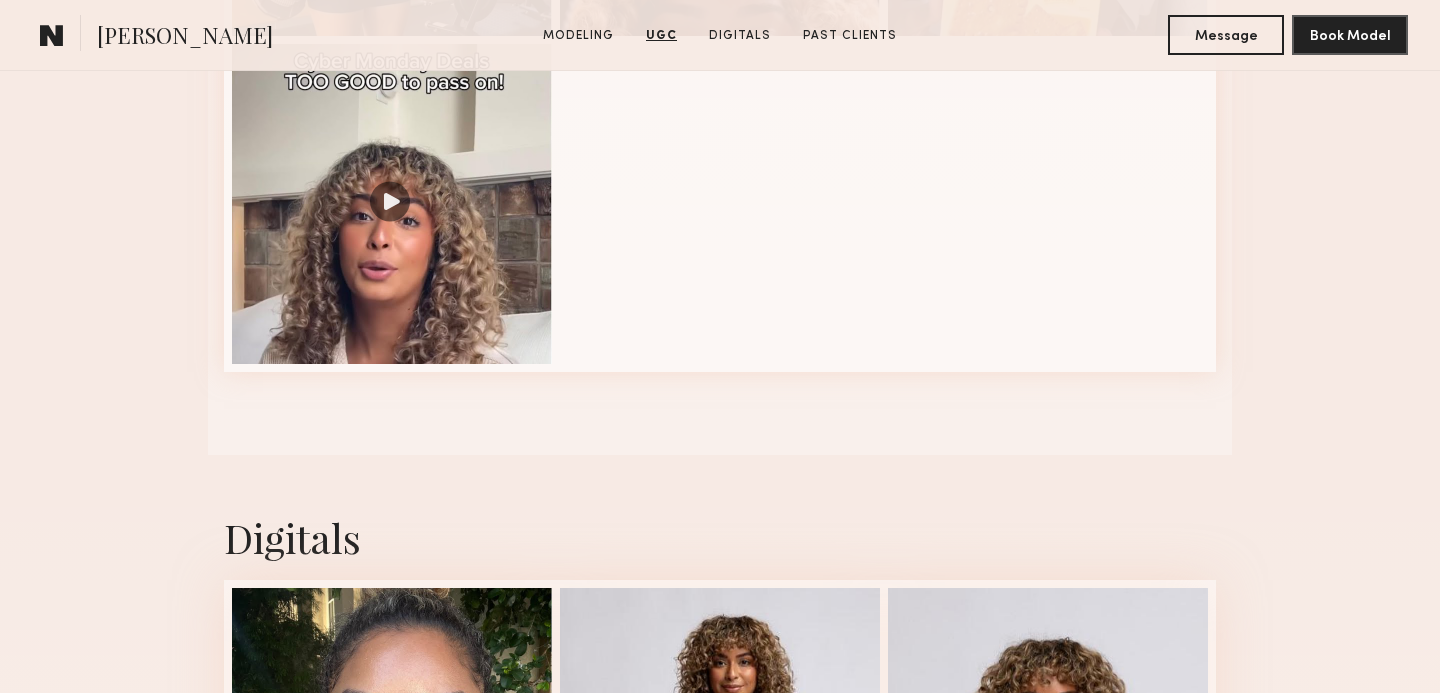 click at bounding box center [392, 204] 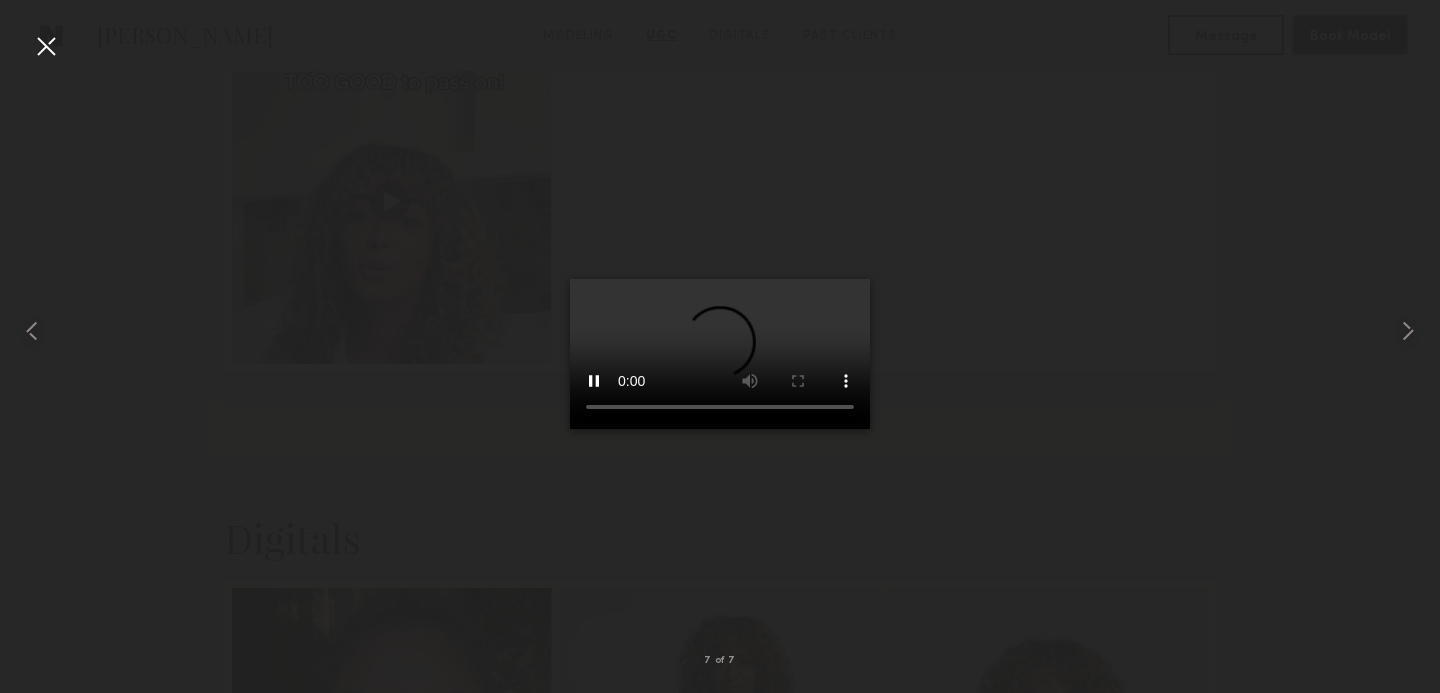 type 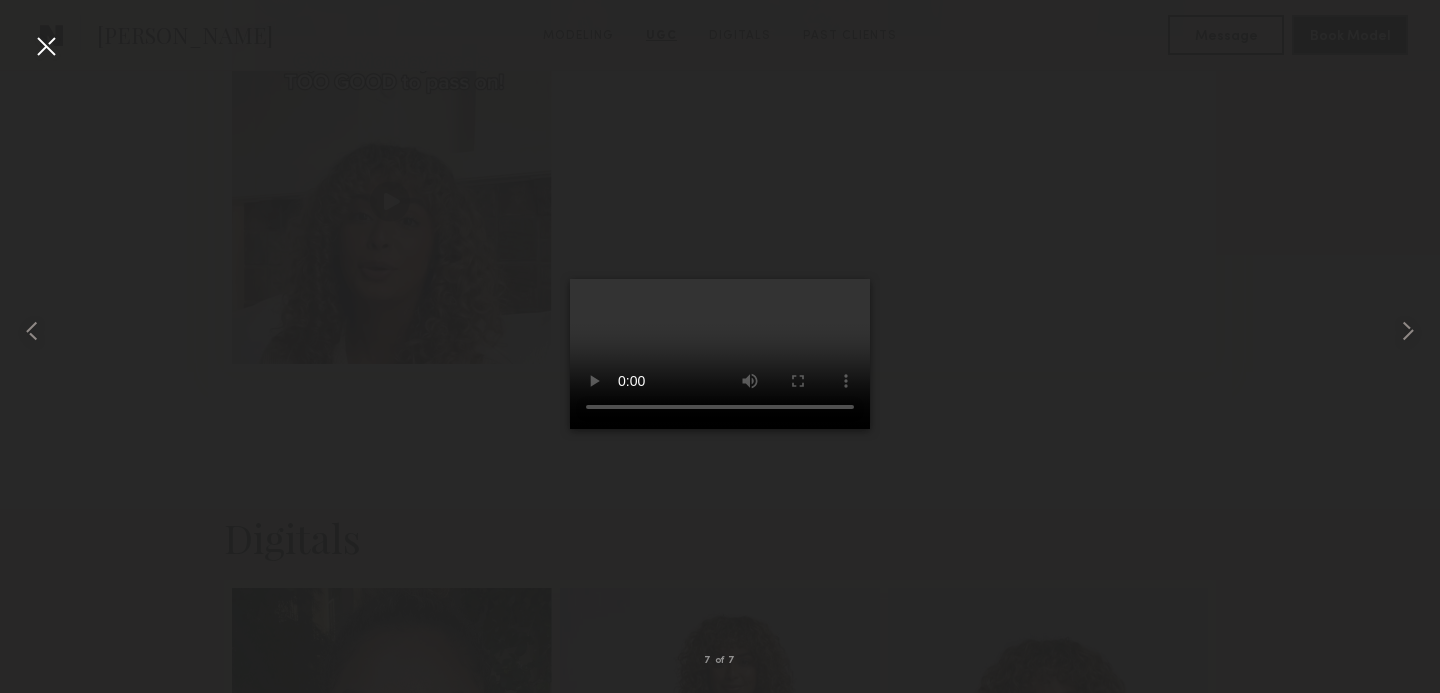 click at bounding box center [720, 330] 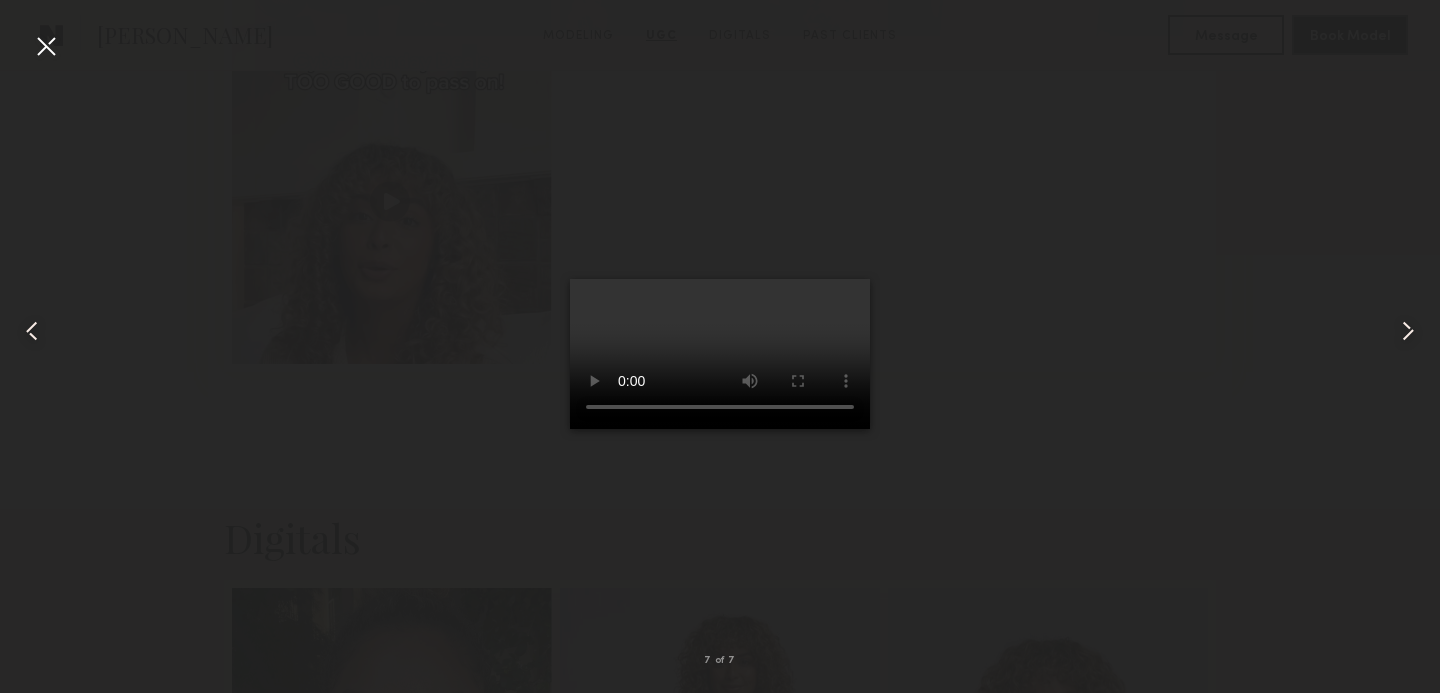 click at bounding box center [46, 46] 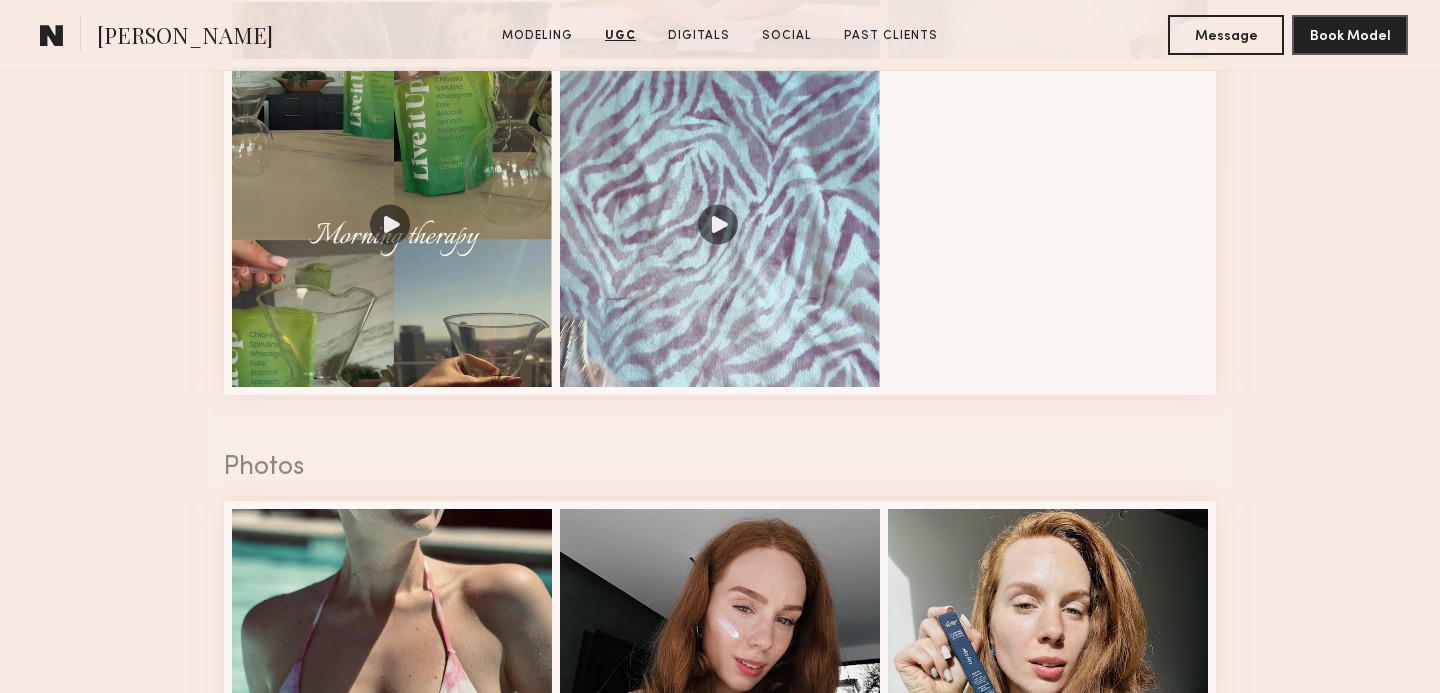 scroll, scrollTop: 2583, scrollLeft: 0, axis: vertical 